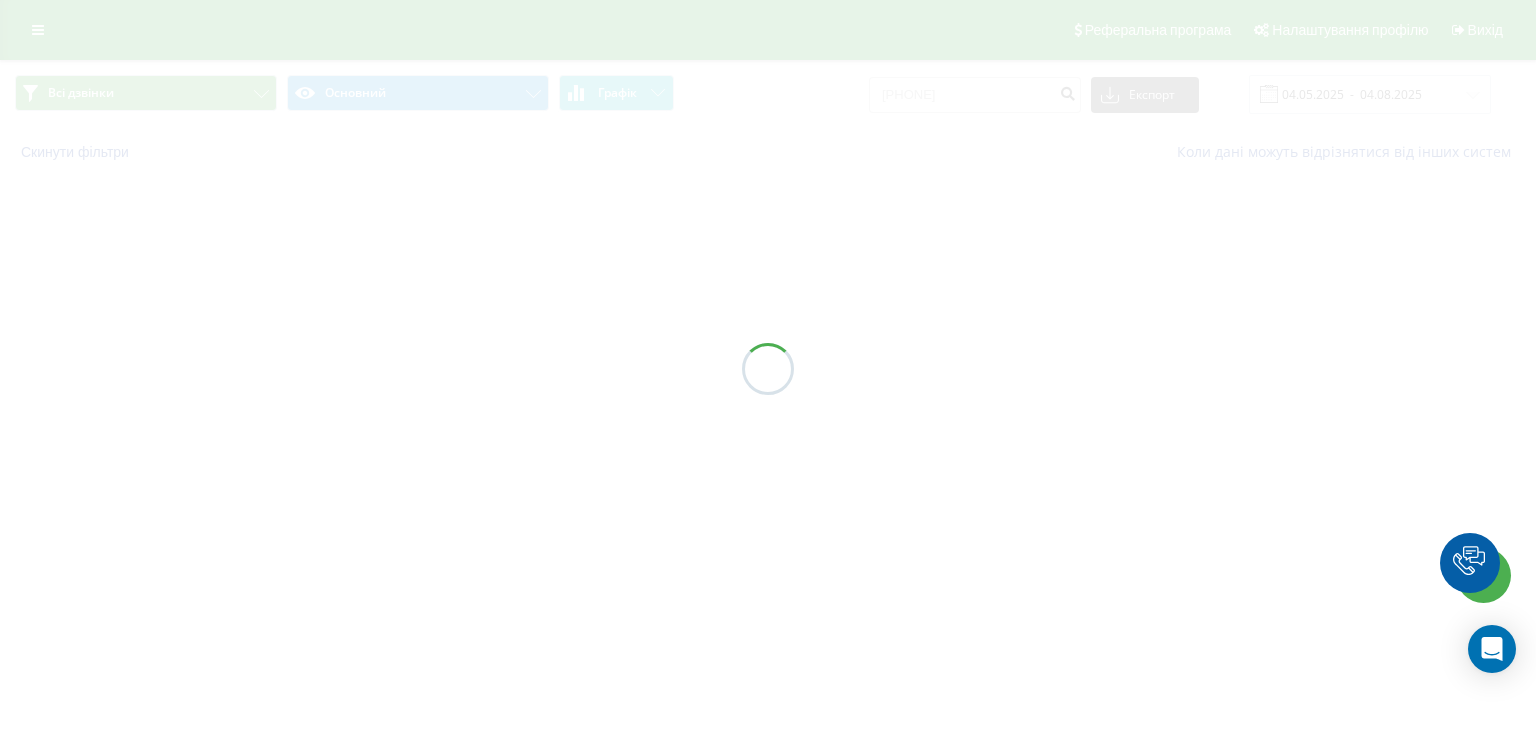 scroll, scrollTop: 0, scrollLeft: 0, axis: both 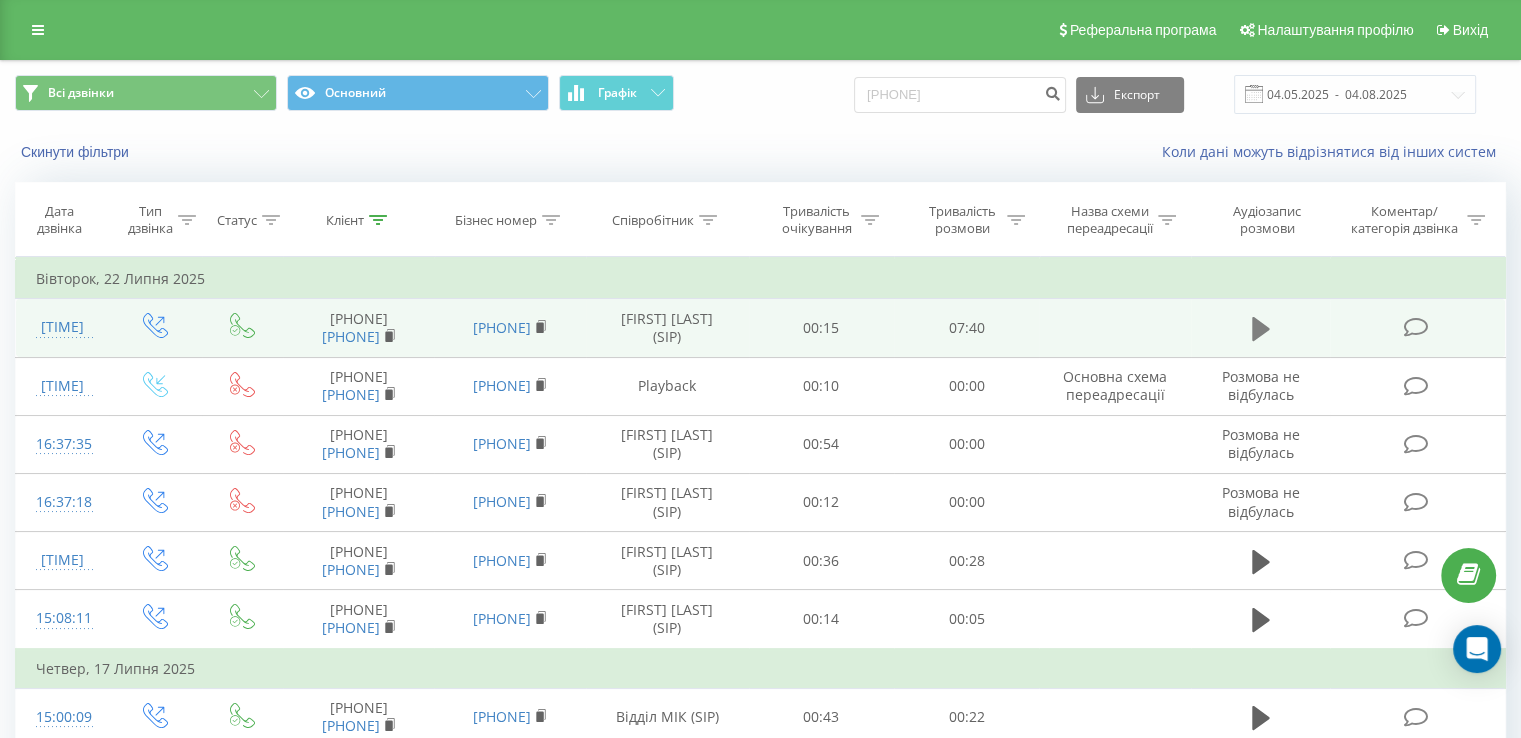 click 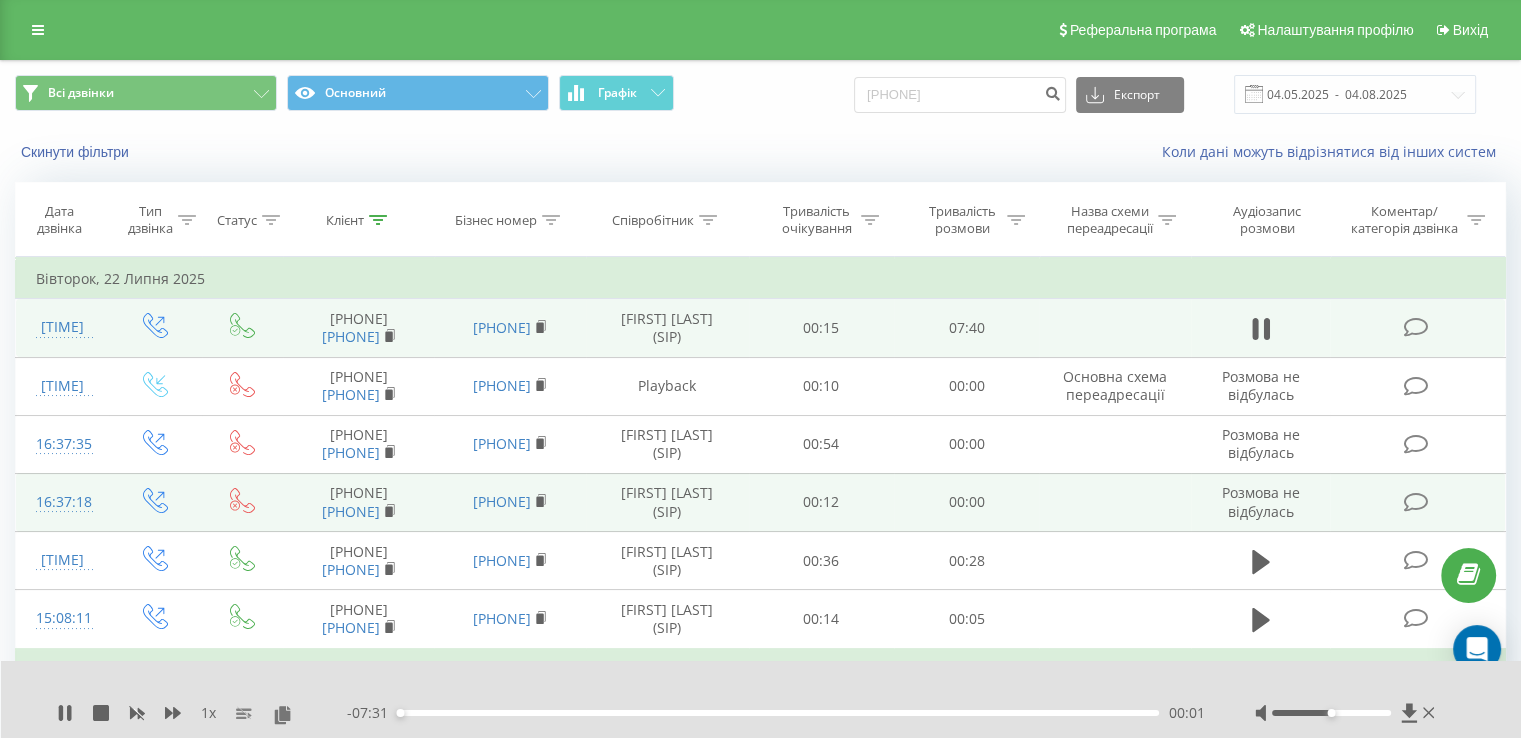 scroll, scrollTop: 0, scrollLeft: 0, axis: both 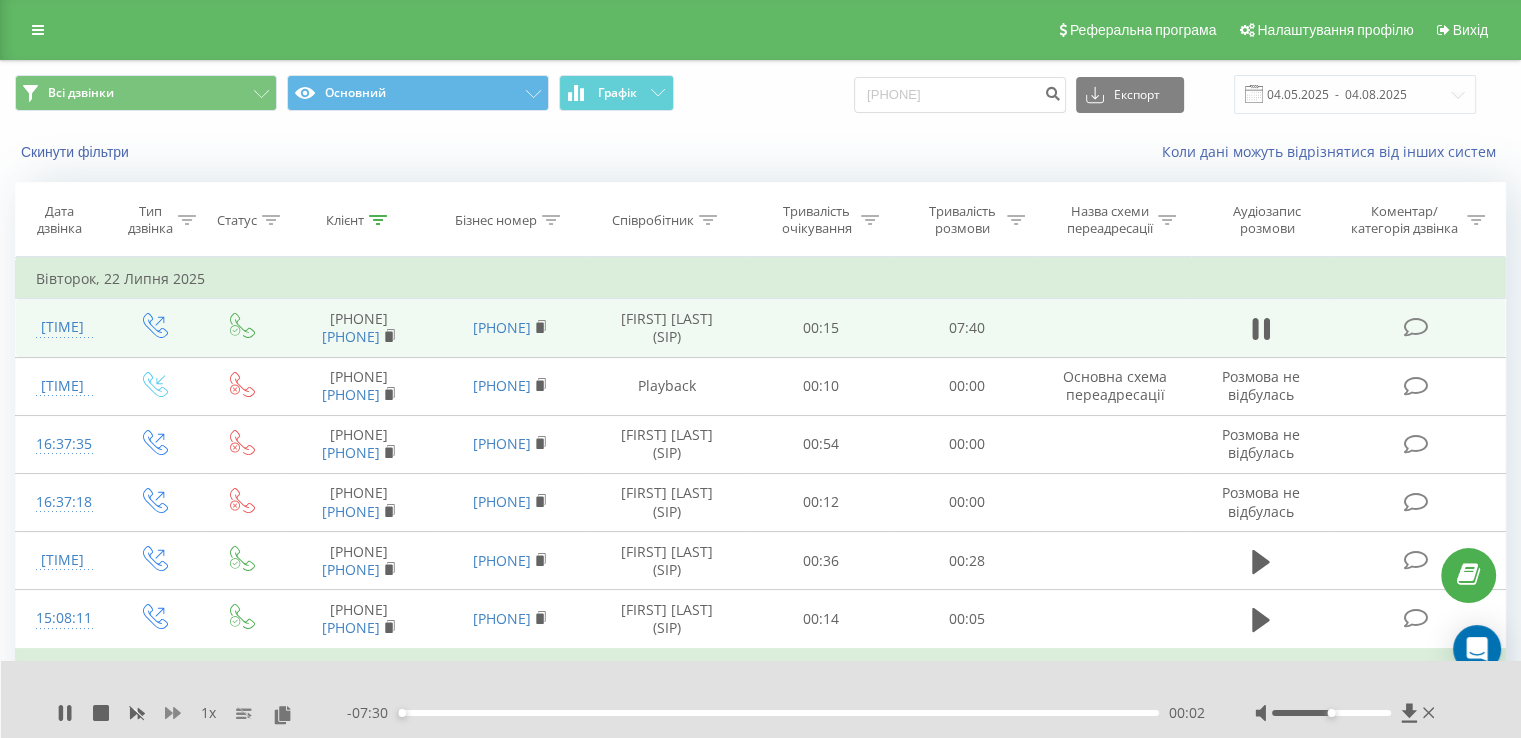 click 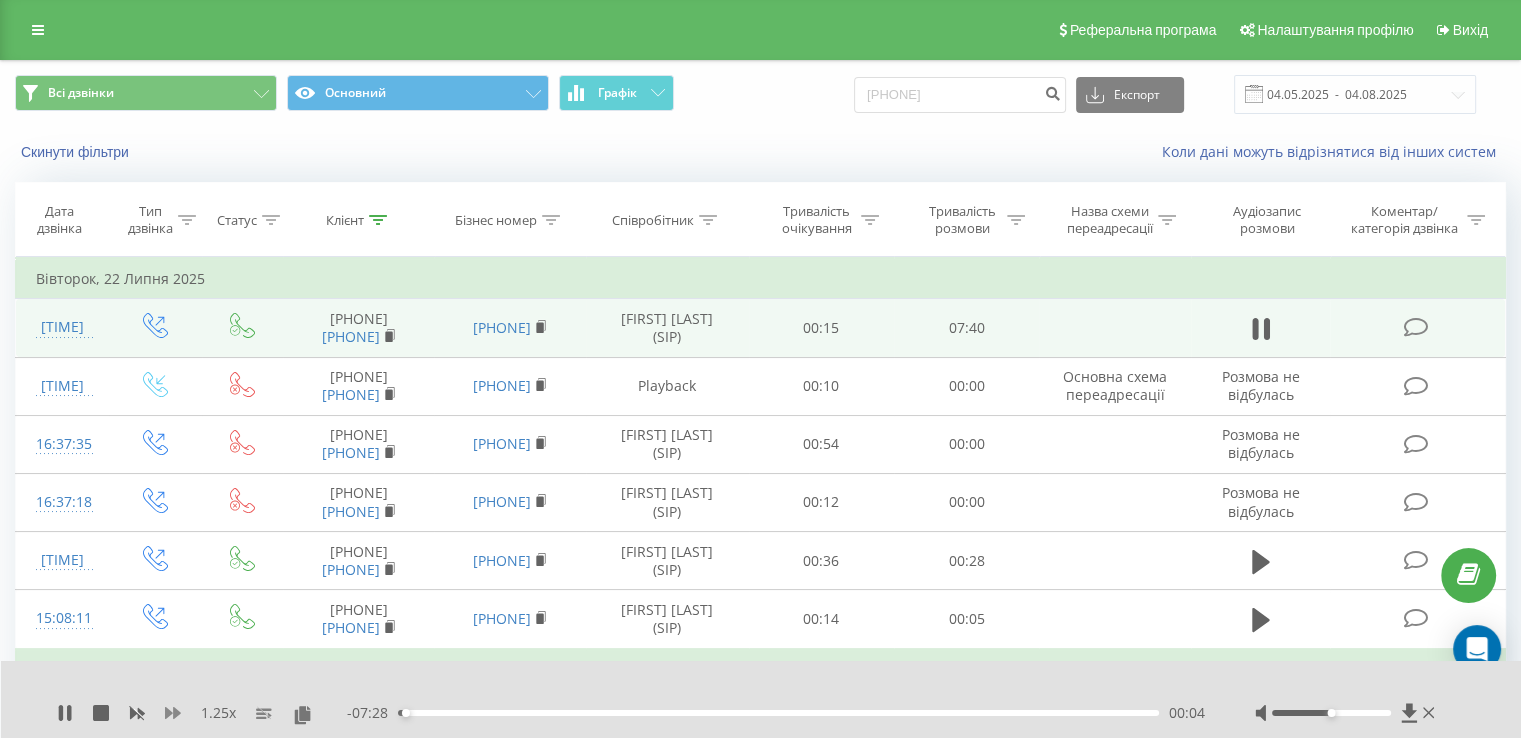 click 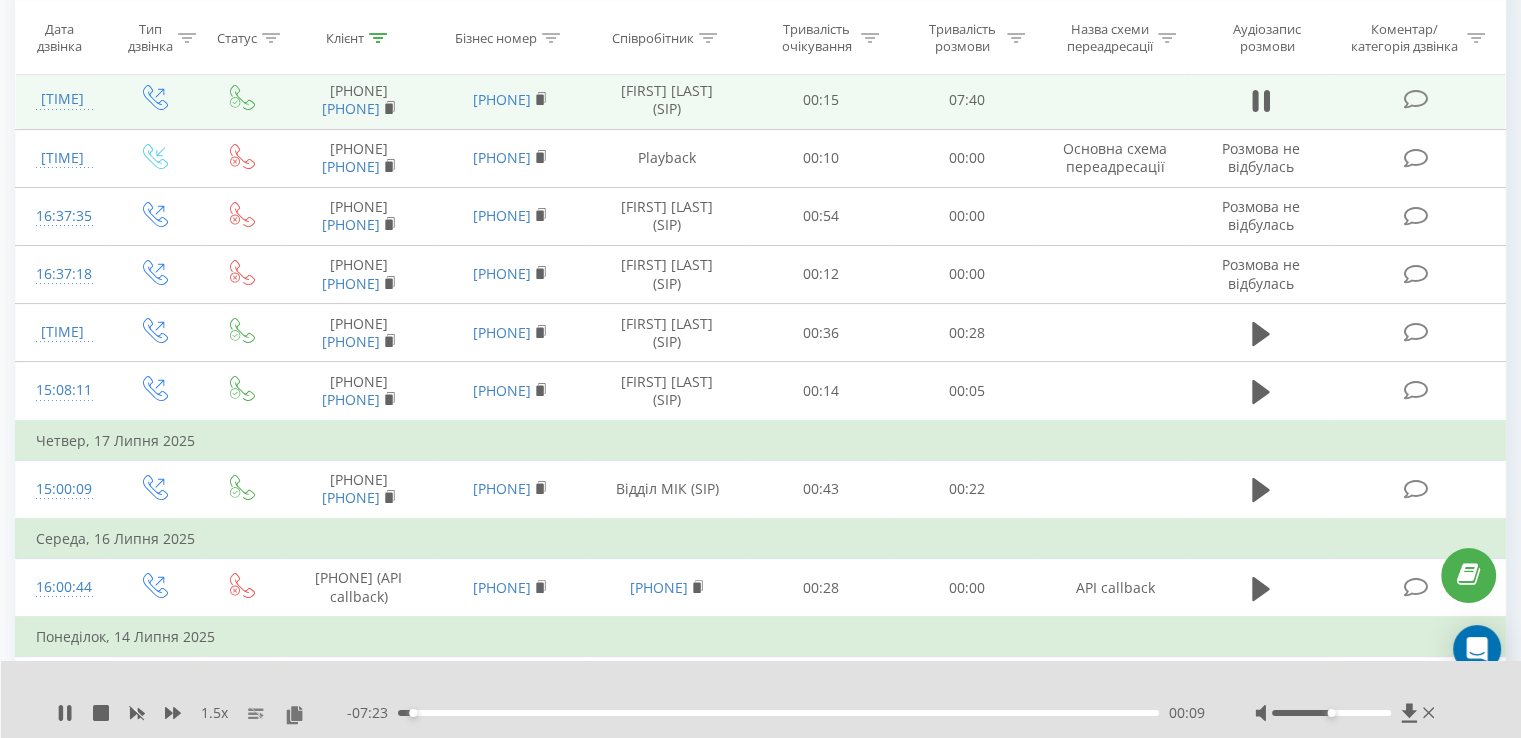 scroll, scrollTop: 0, scrollLeft: 0, axis: both 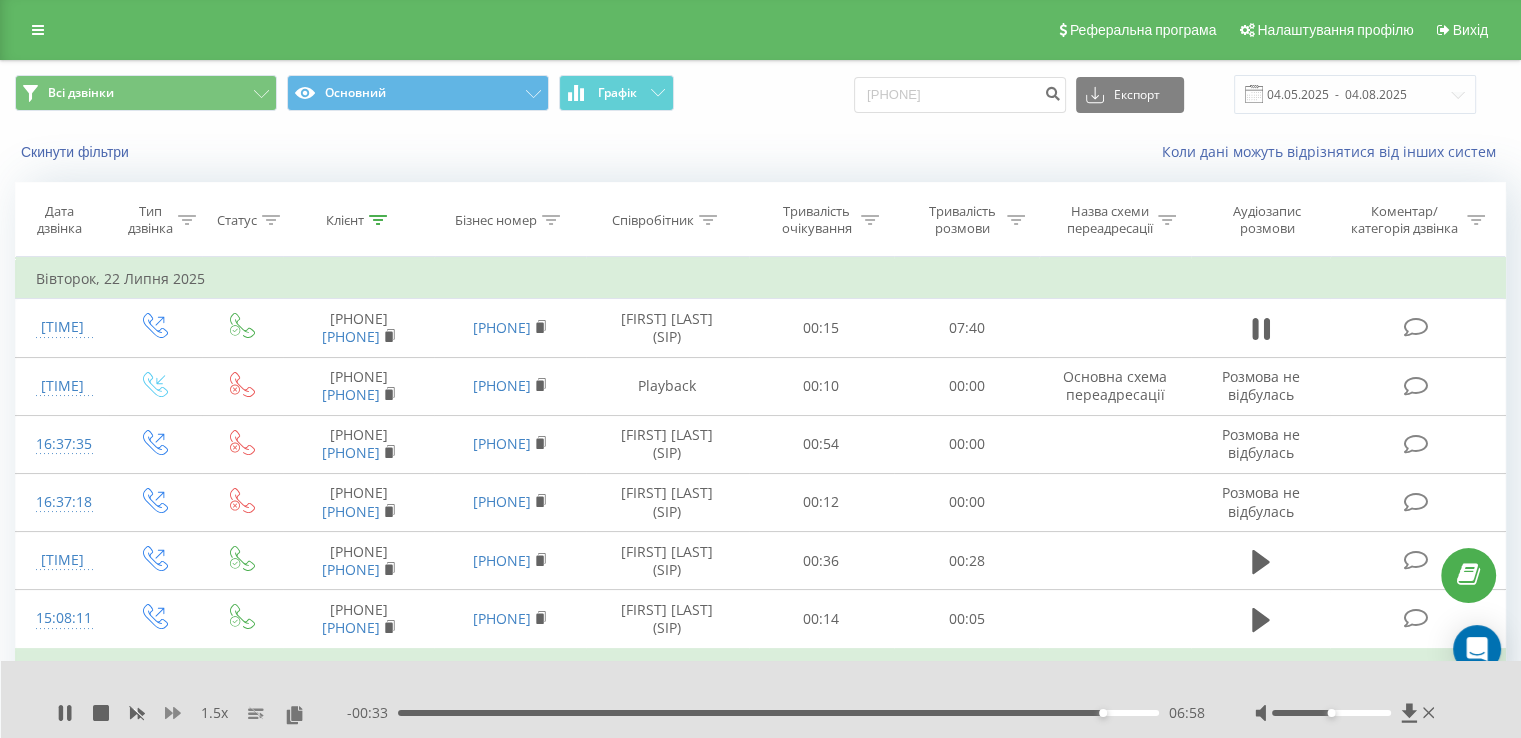 click 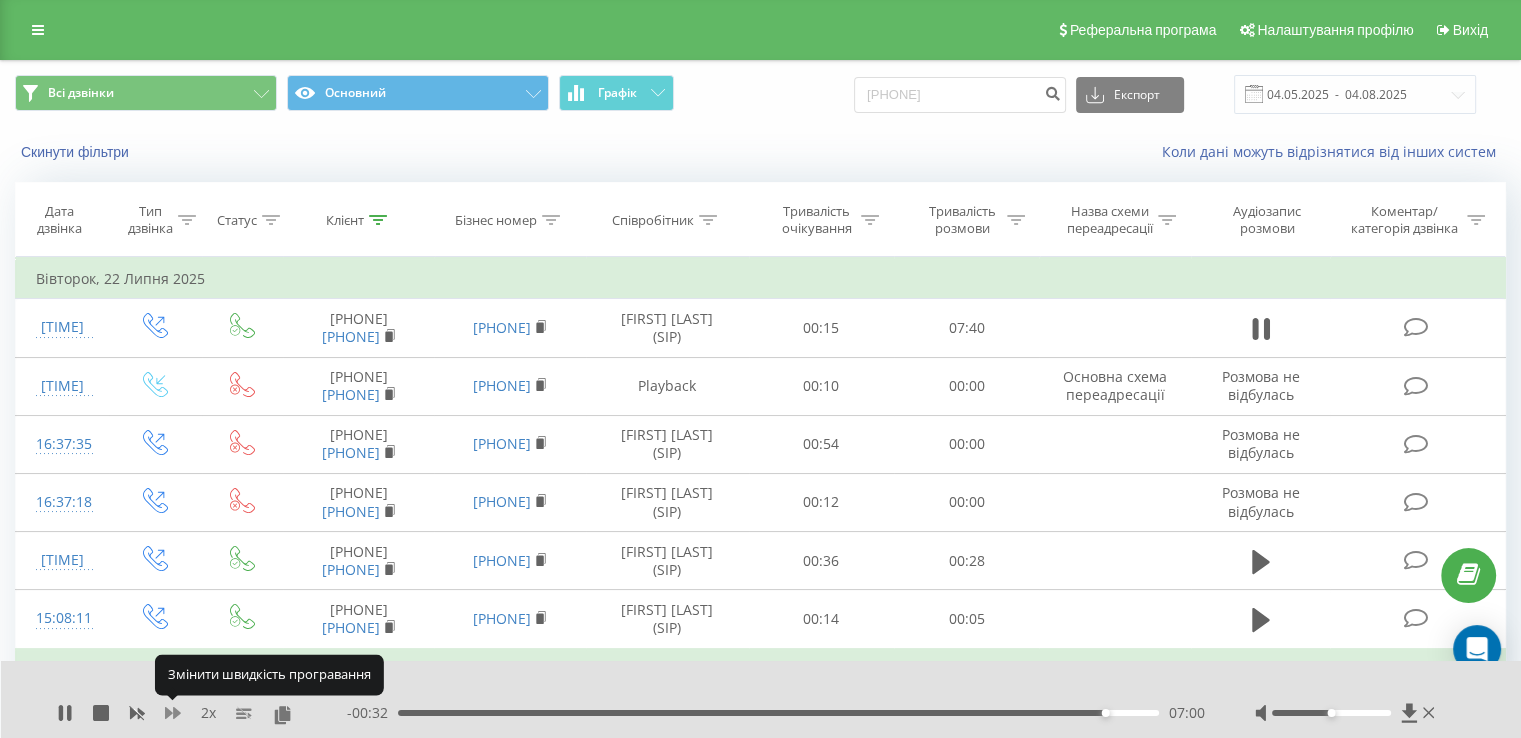 click 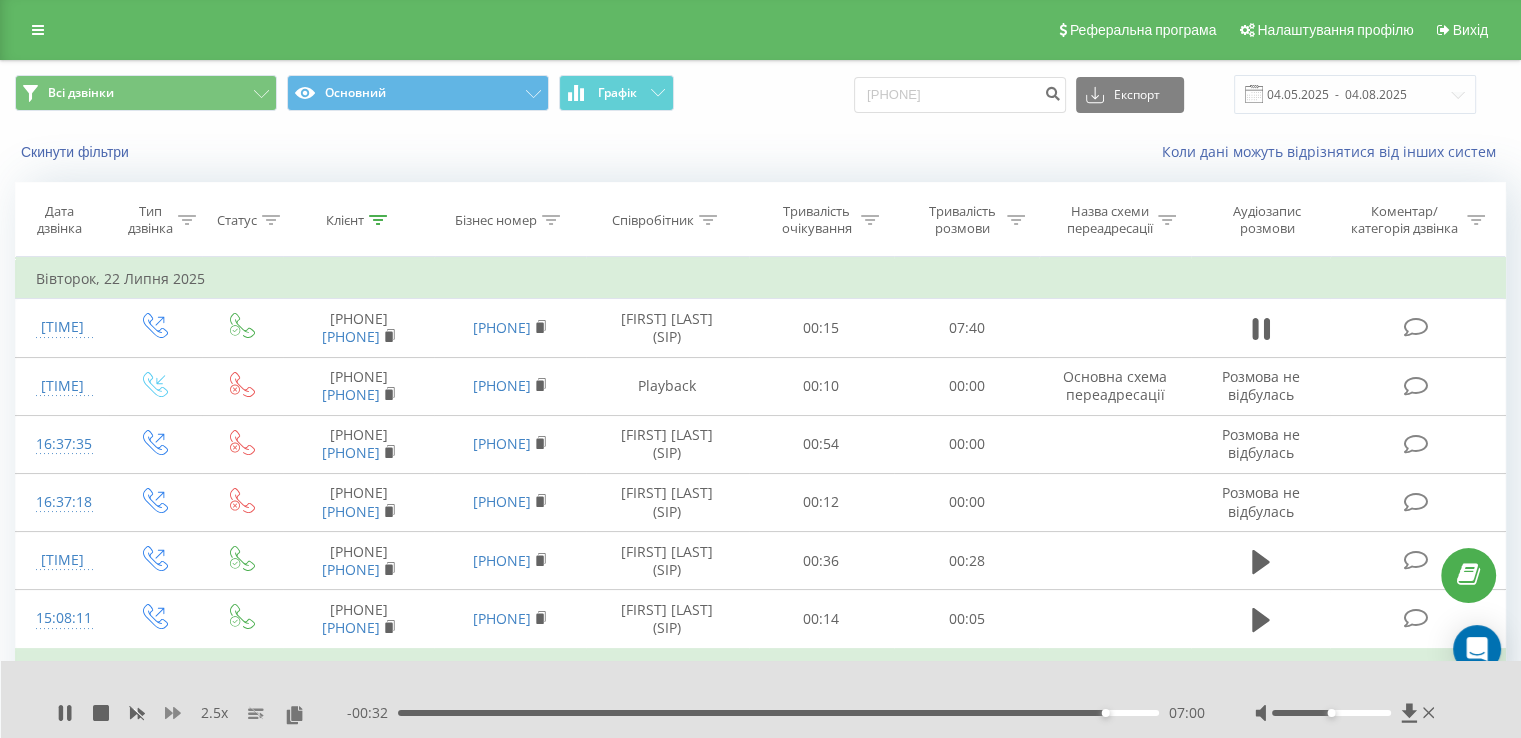 click 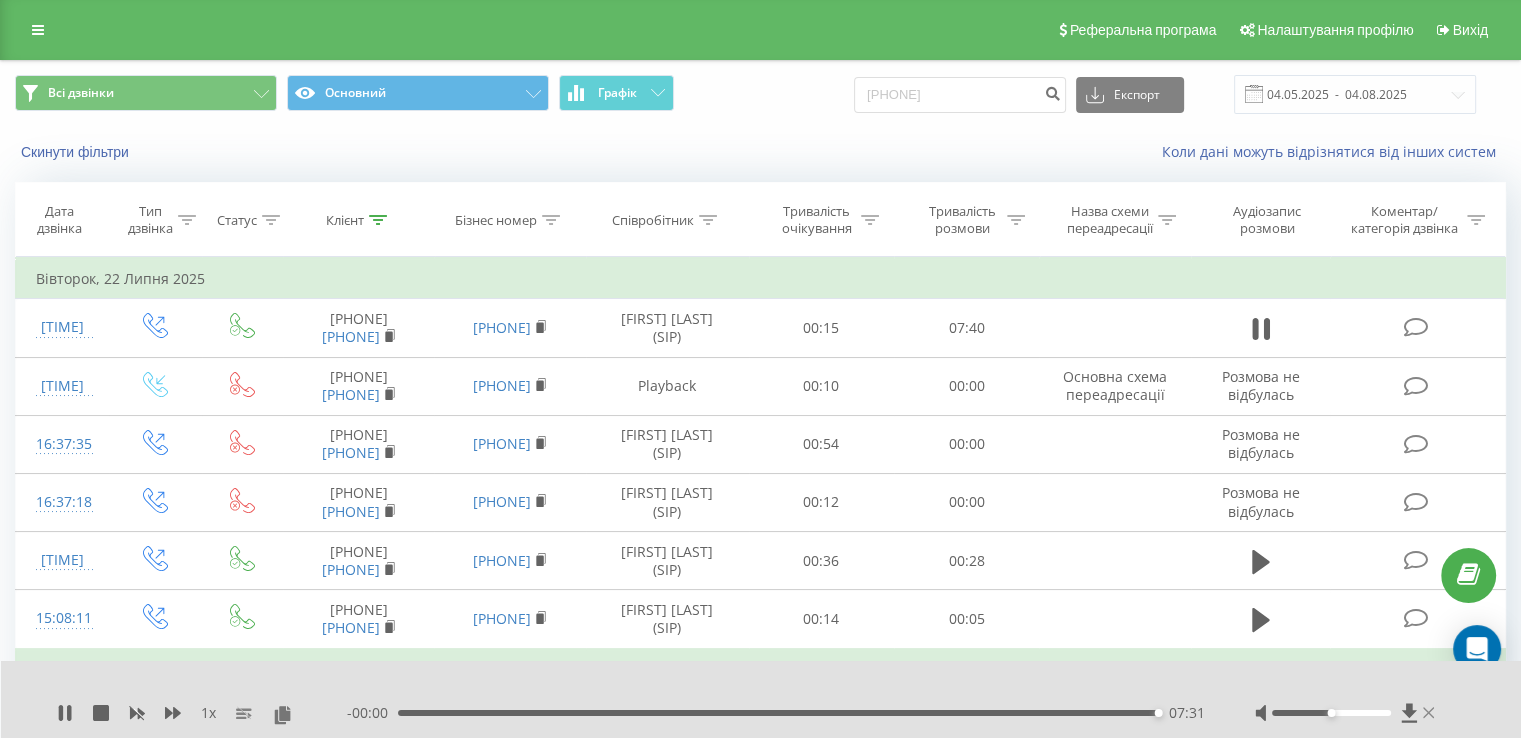 click 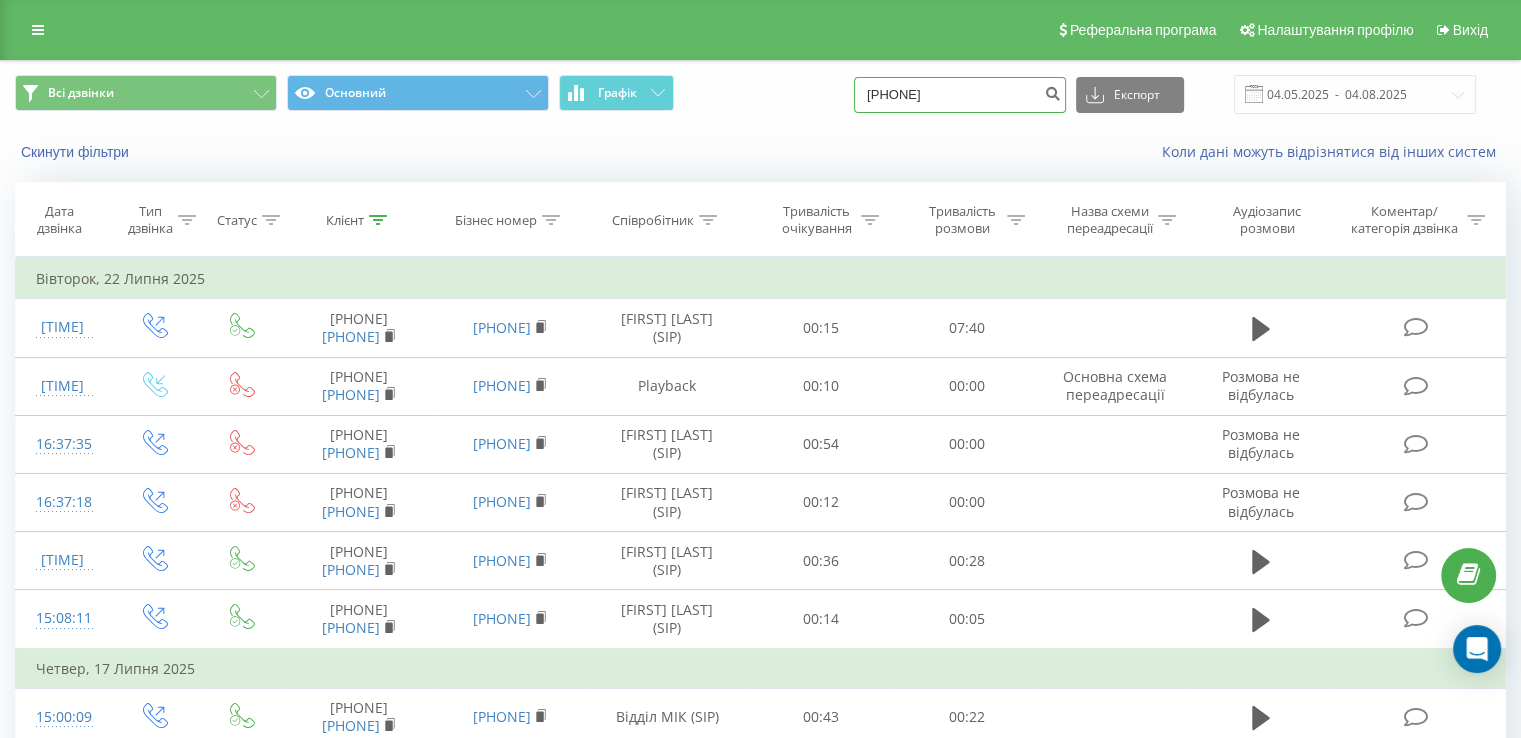 click on "4915215630978" at bounding box center [960, 95] 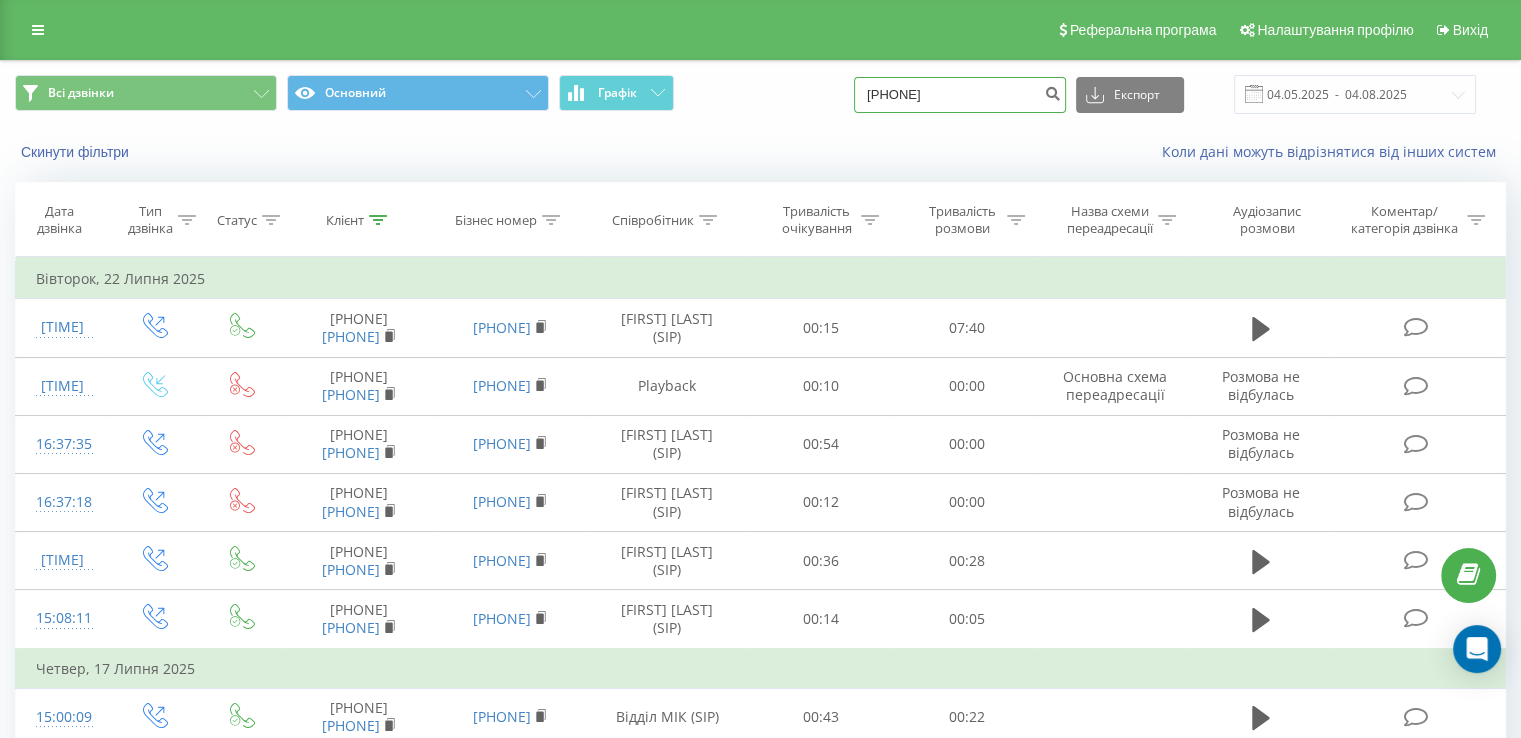 type on "380984771530" 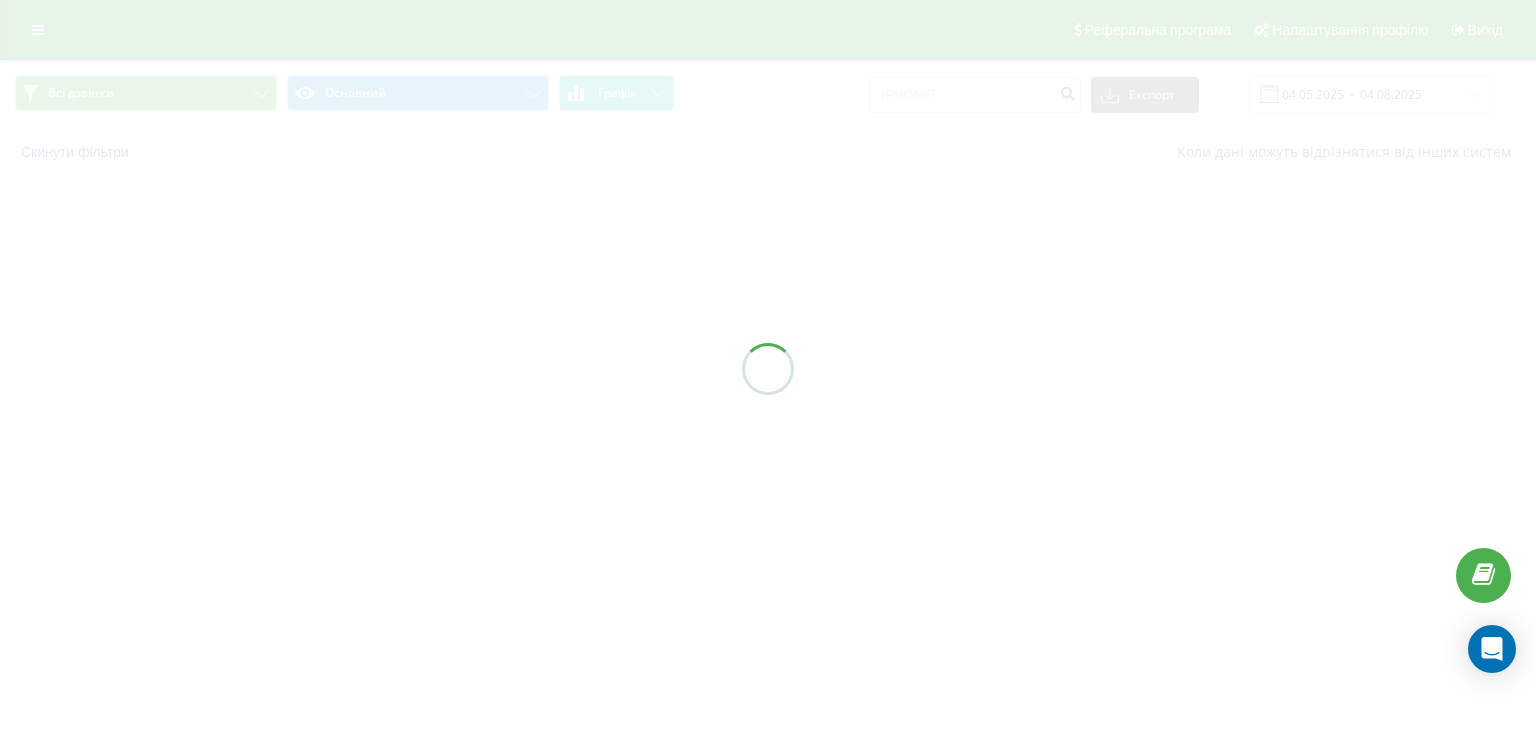 scroll, scrollTop: 0, scrollLeft: 0, axis: both 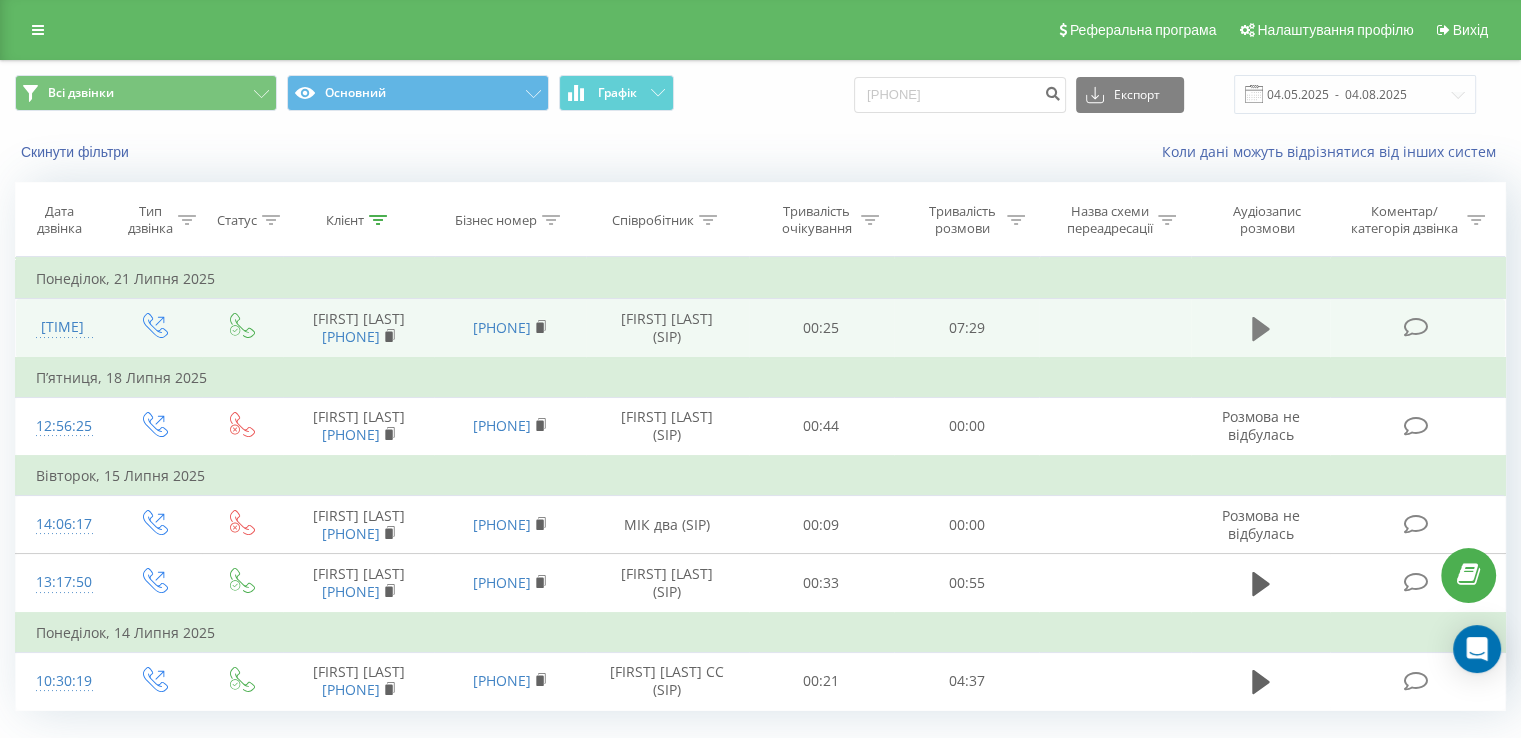click 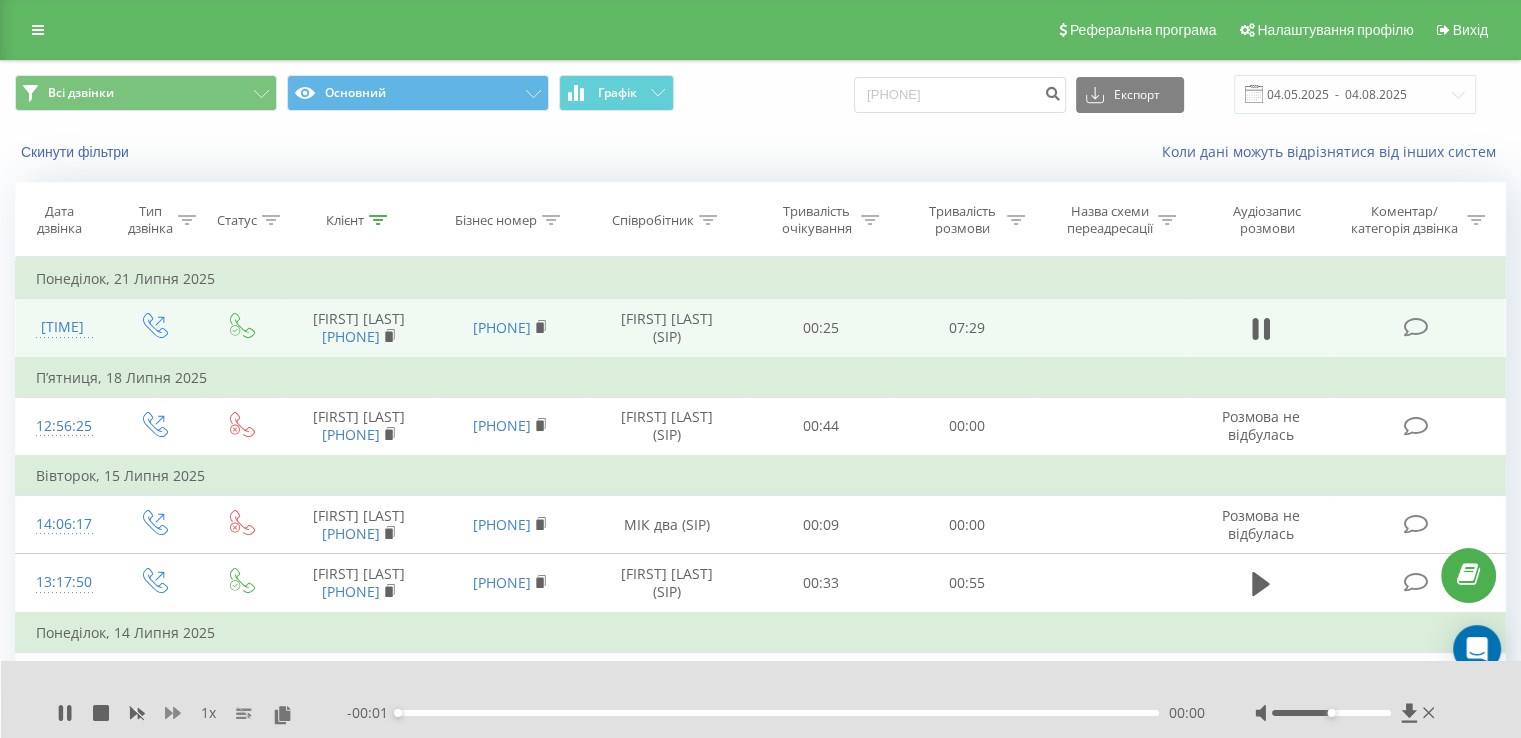 click 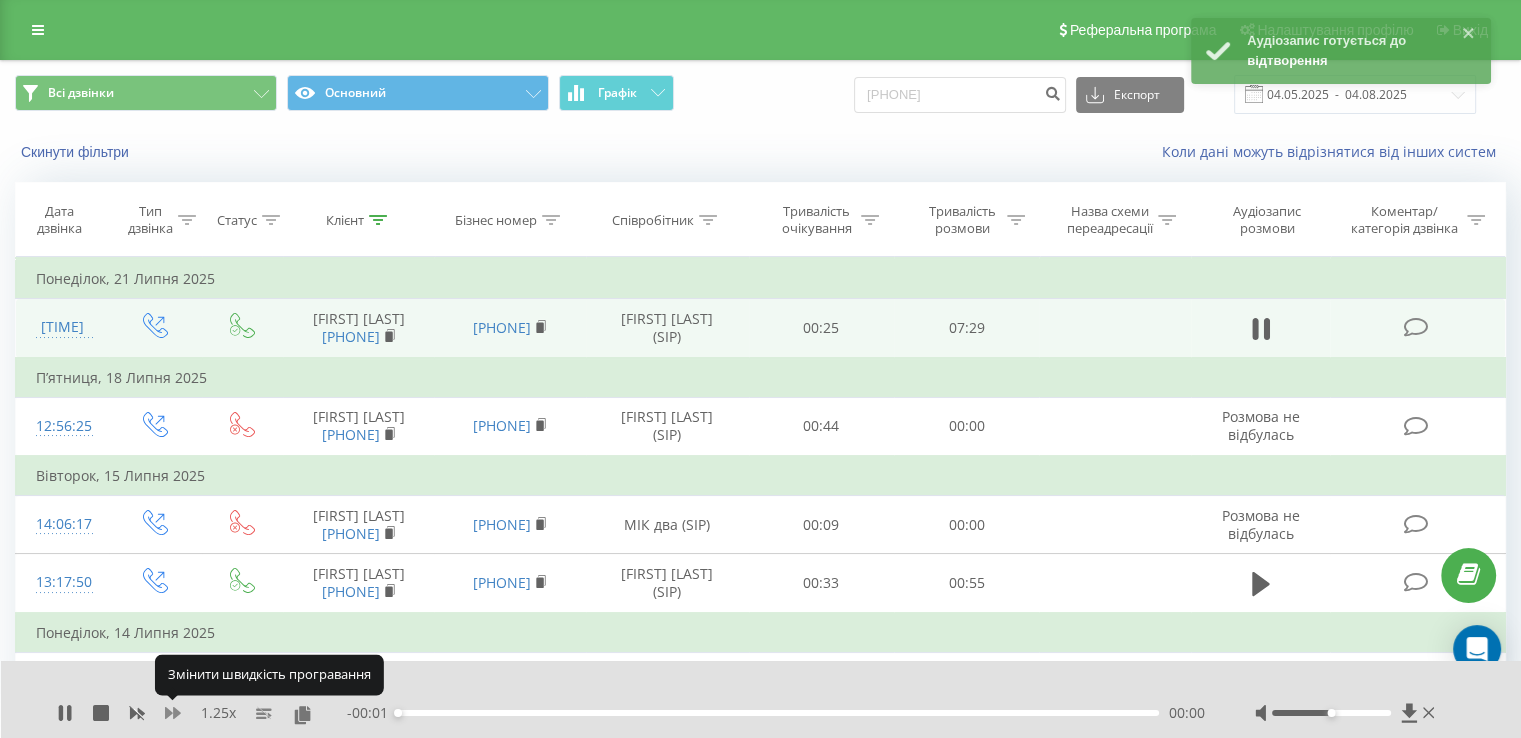 click 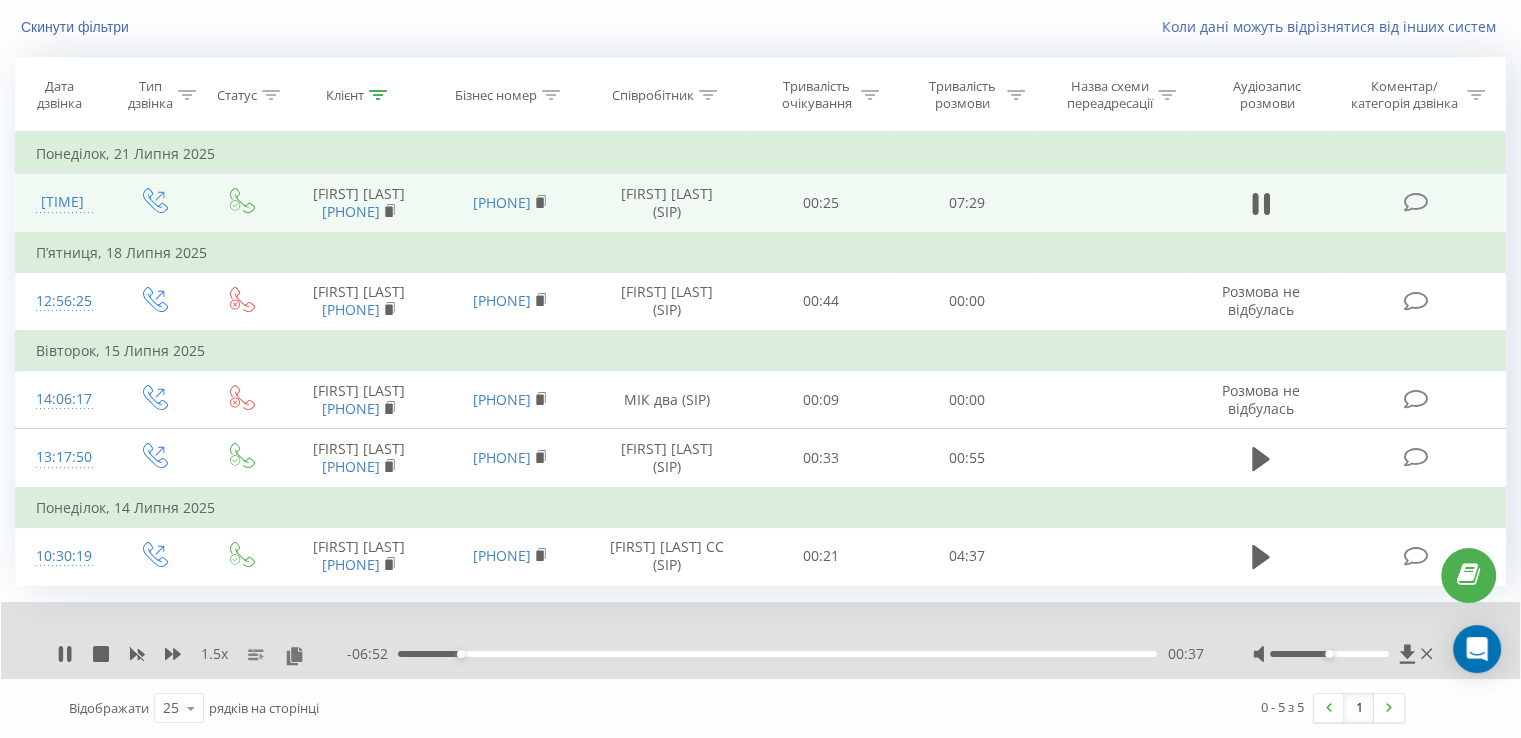 scroll, scrollTop: 168, scrollLeft: 0, axis: vertical 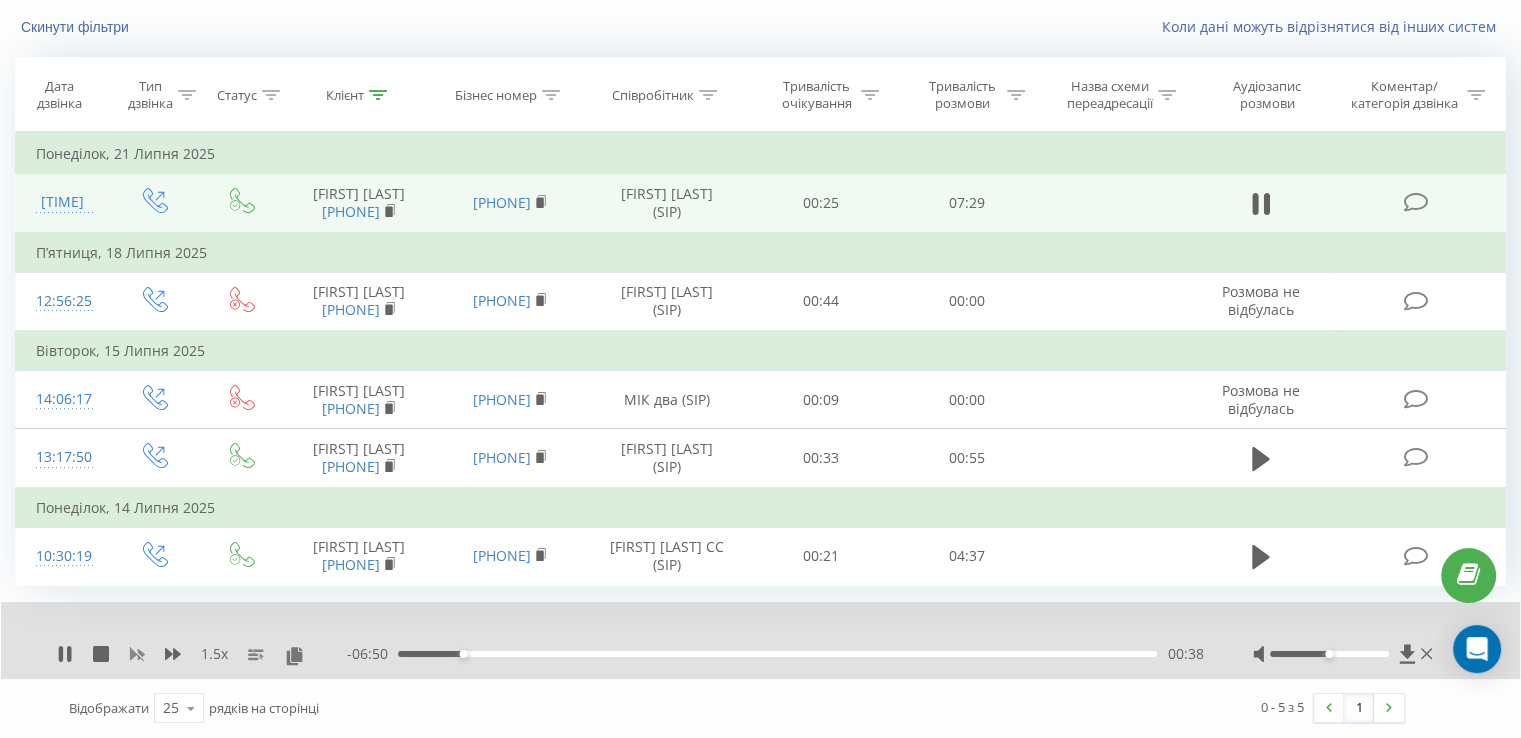 click 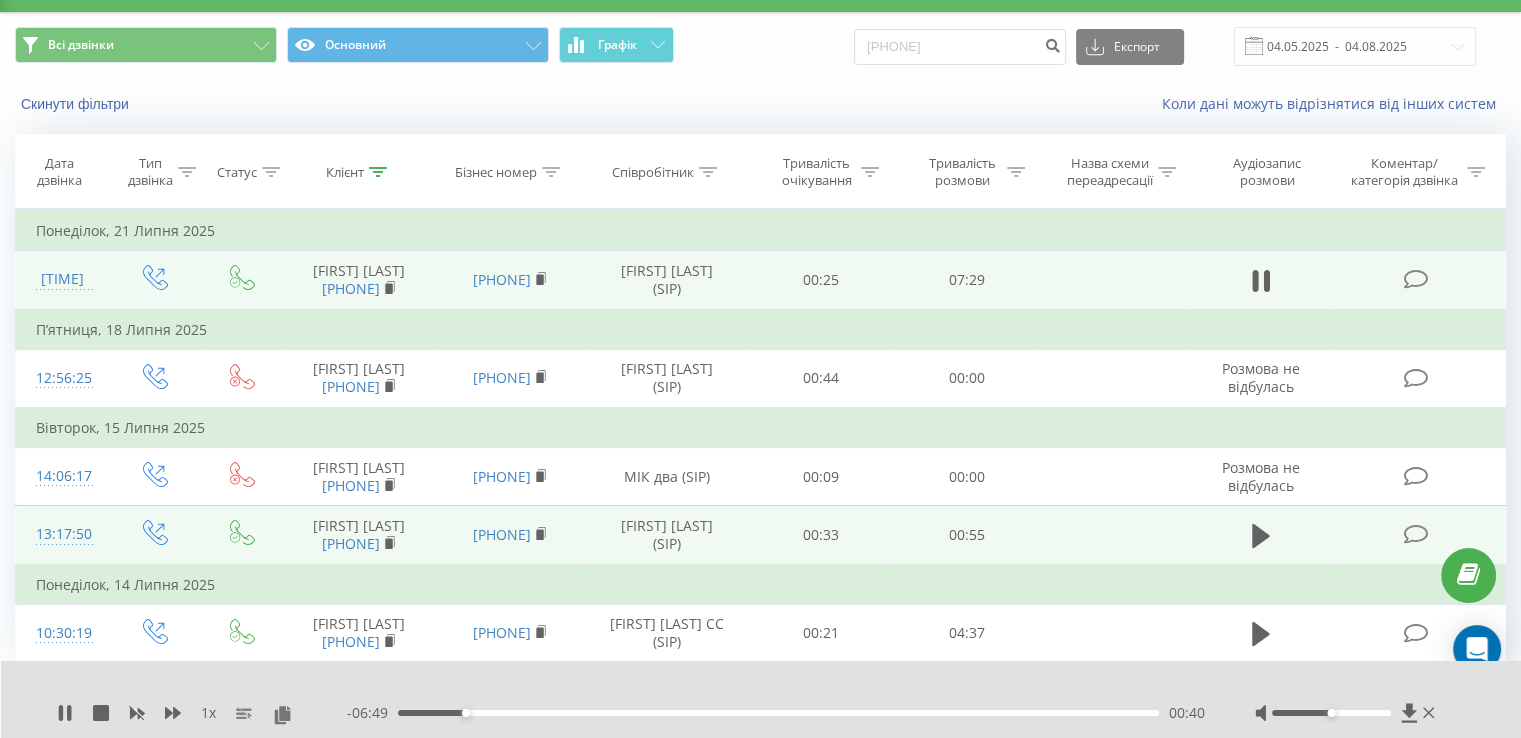scroll, scrollTop: 0, scrollLeft: 0, axis: both 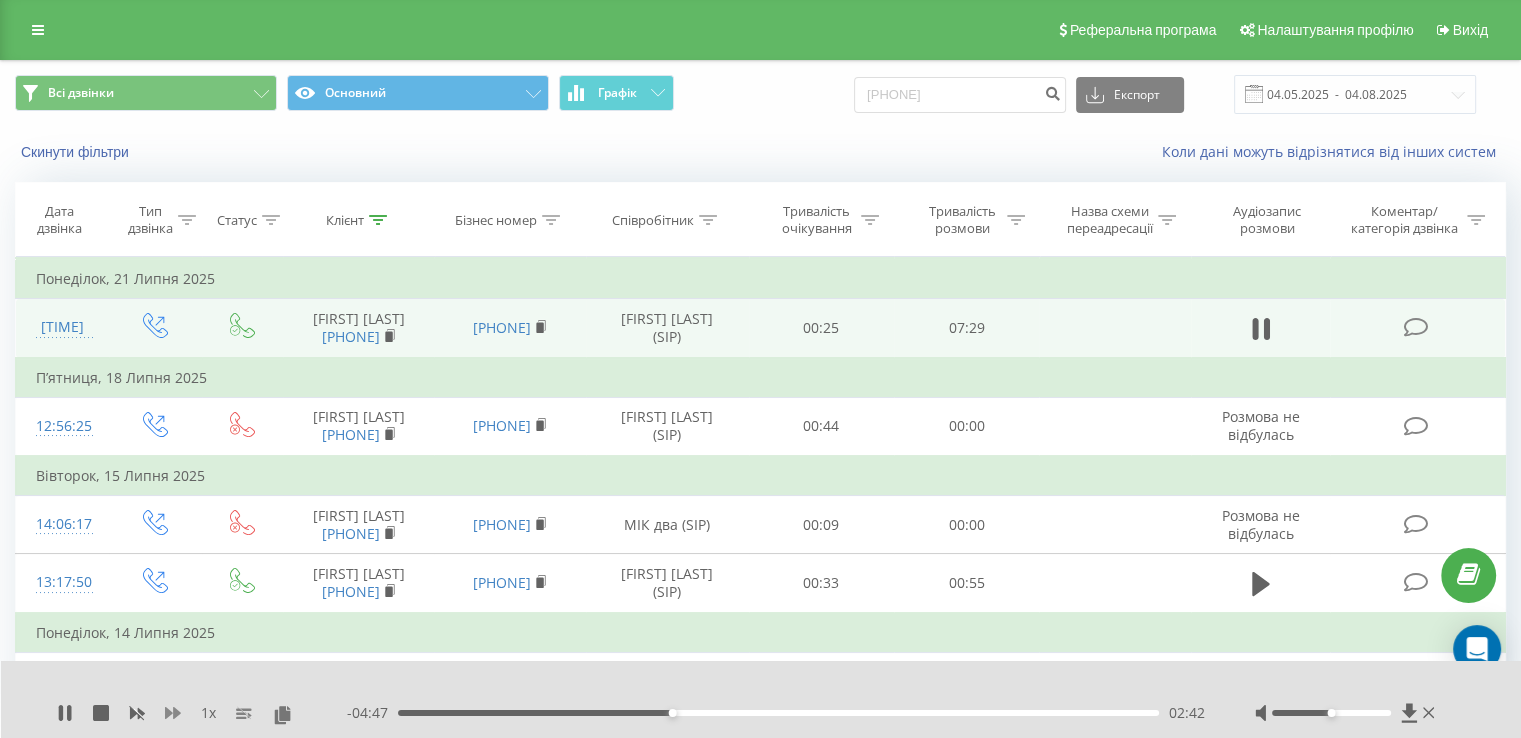 click 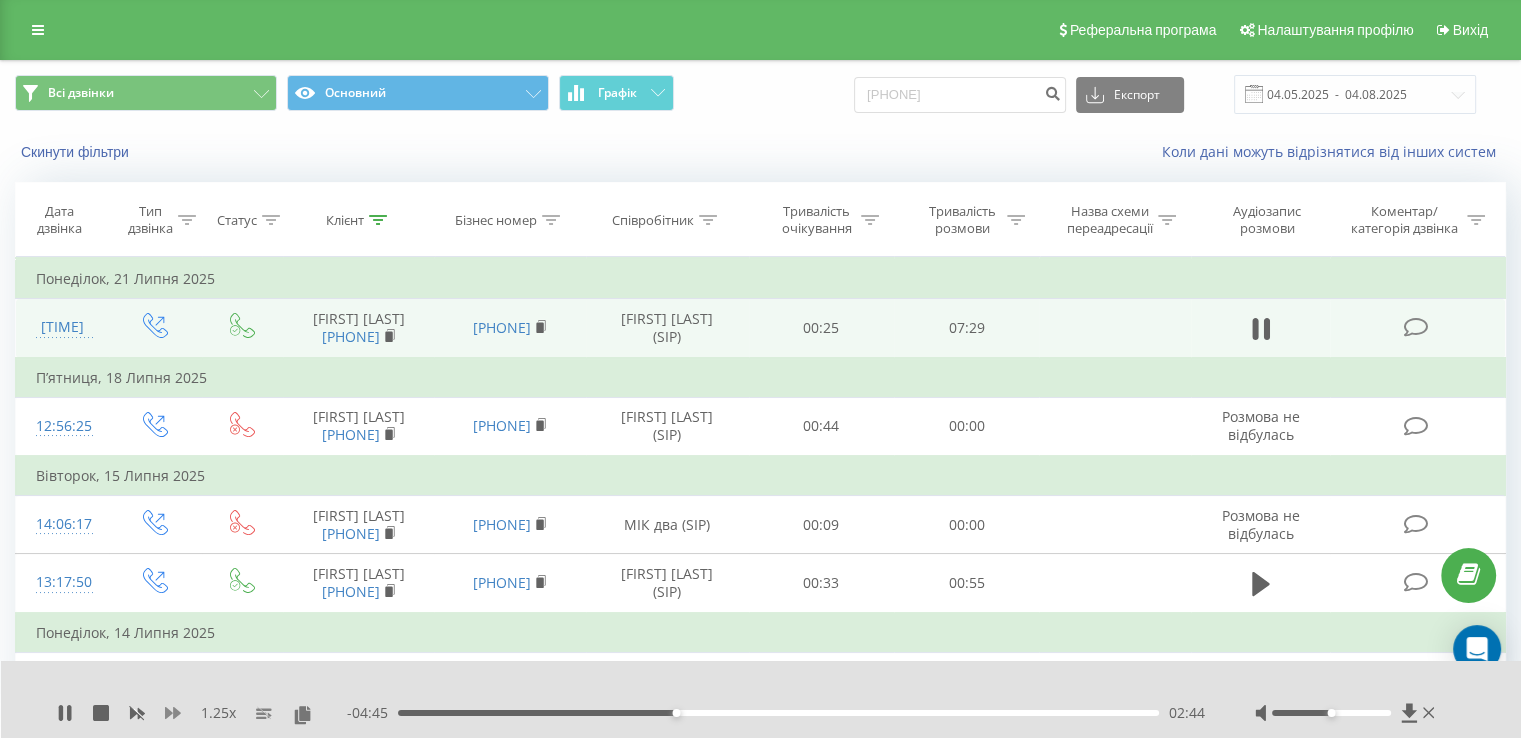 click 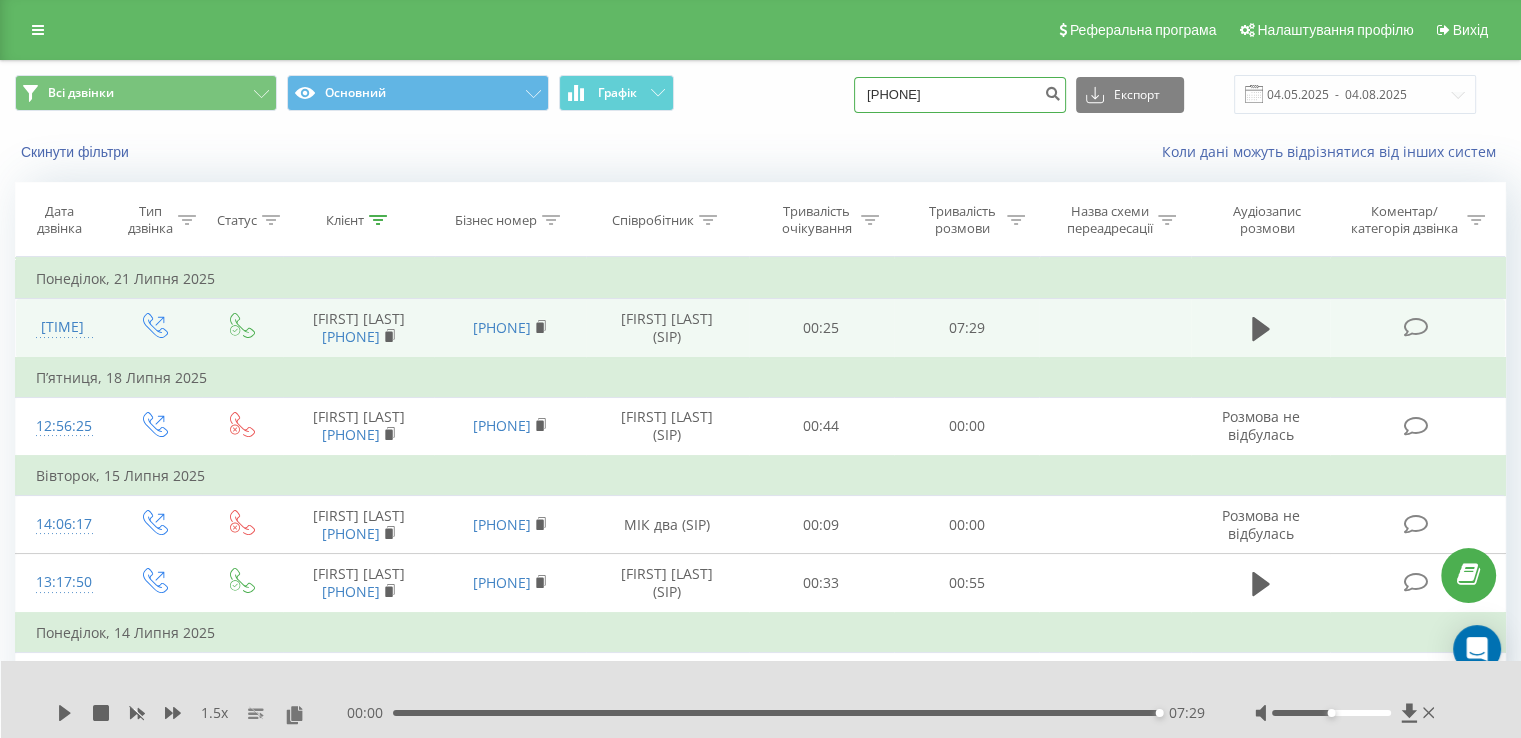 click on "380984771530" at bounding box center [960, 95] 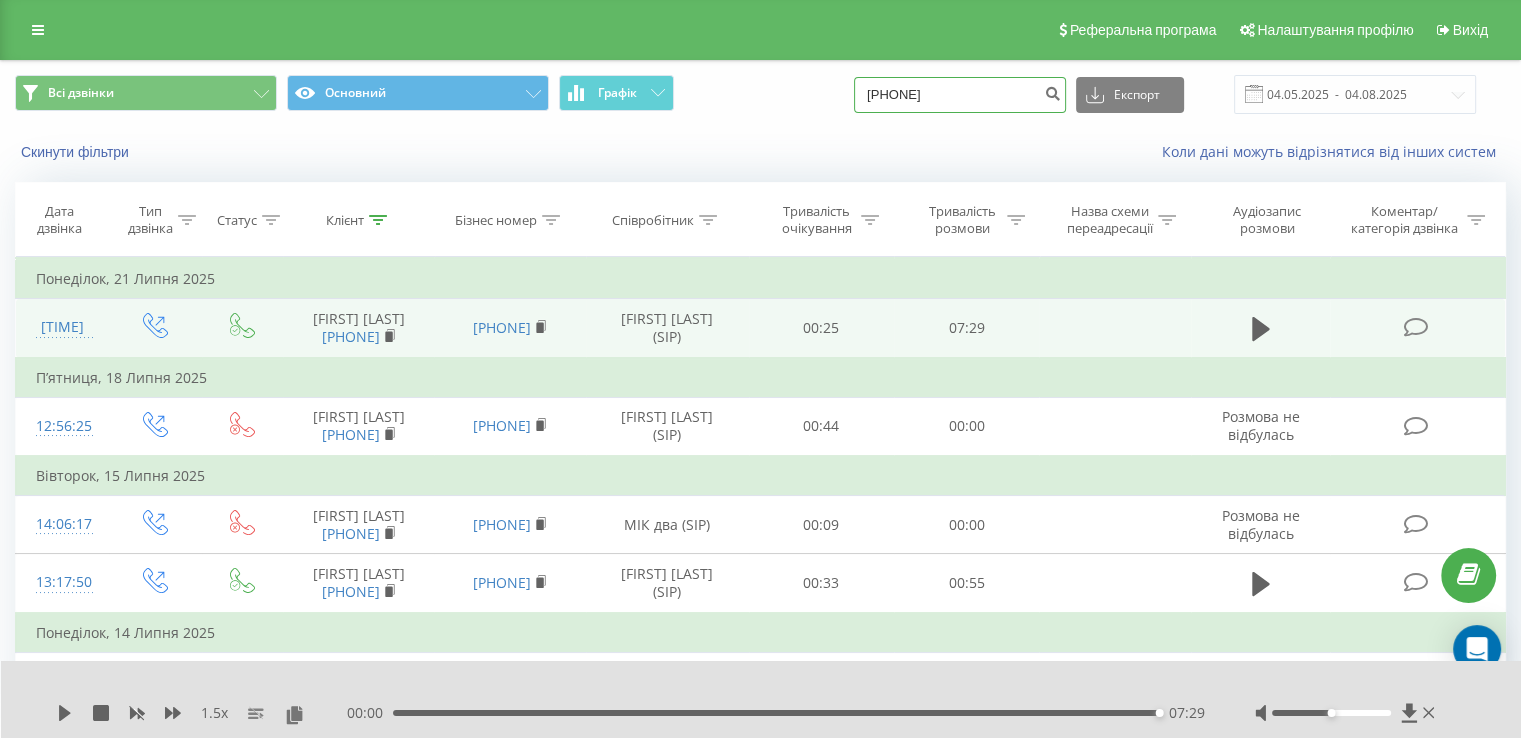 type on "380954195724" 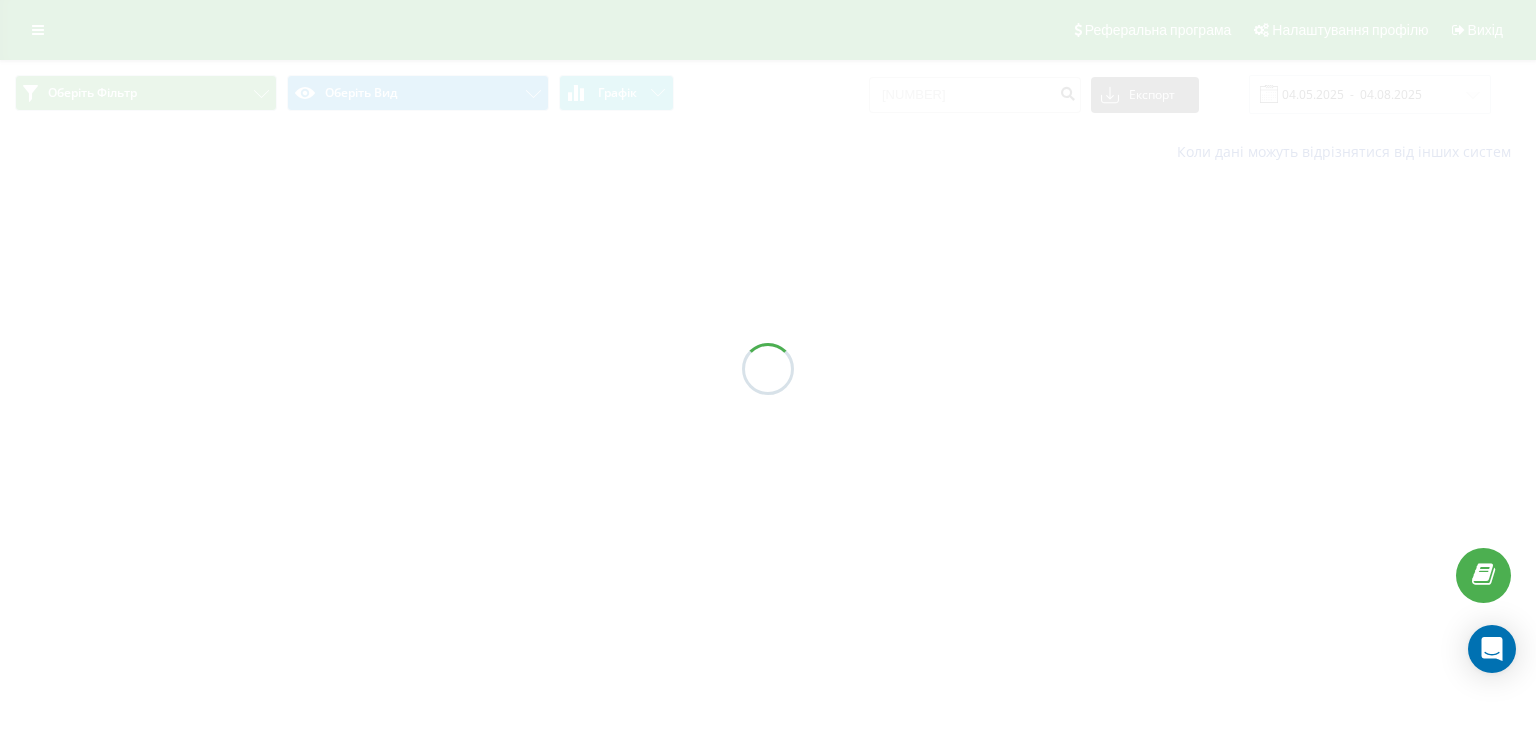 scroll, scrollTop: 0, scrollLeft: 0, axis: both 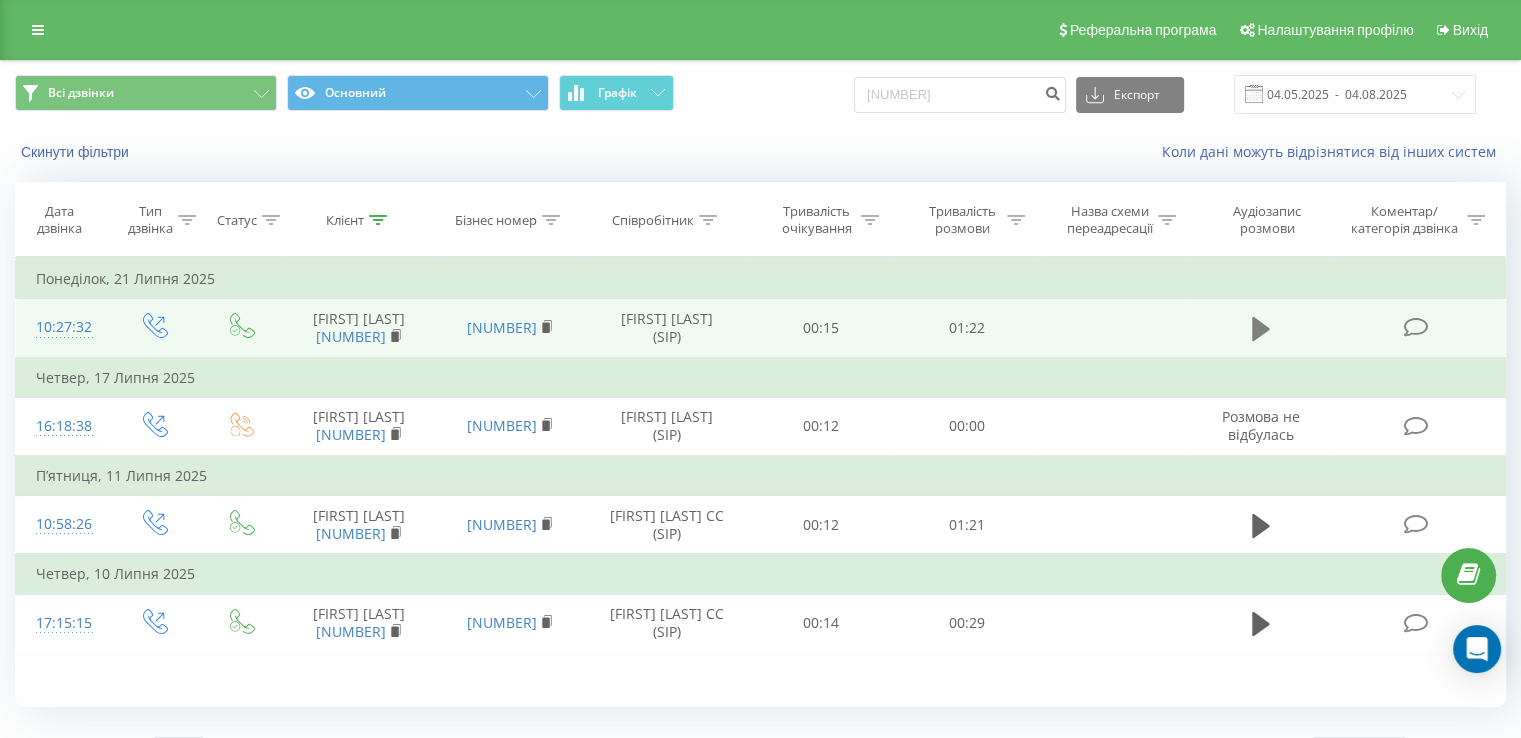 click at bounding box center [1261, 329] 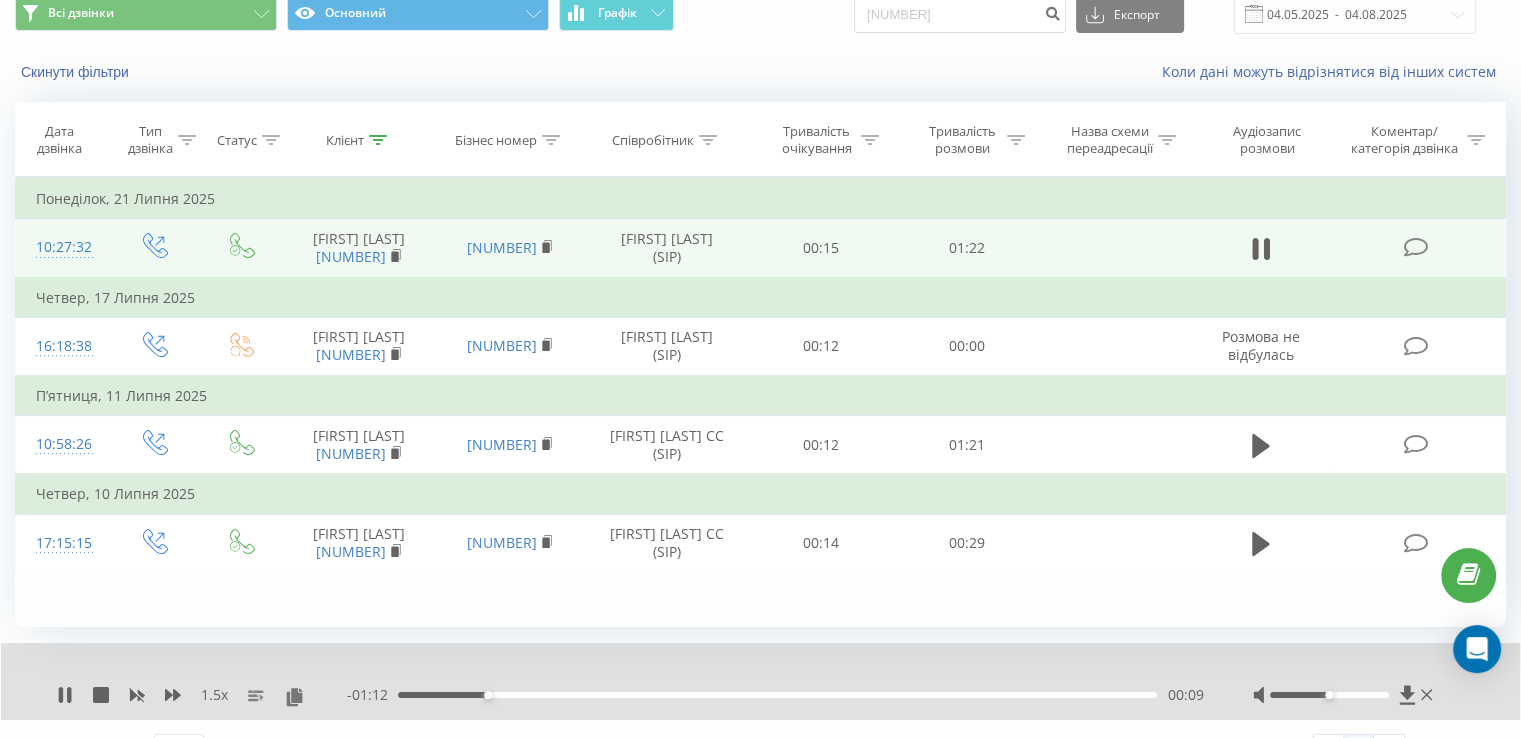 scroll, scrollTop: 0, scrollLeft: 0, axis: both 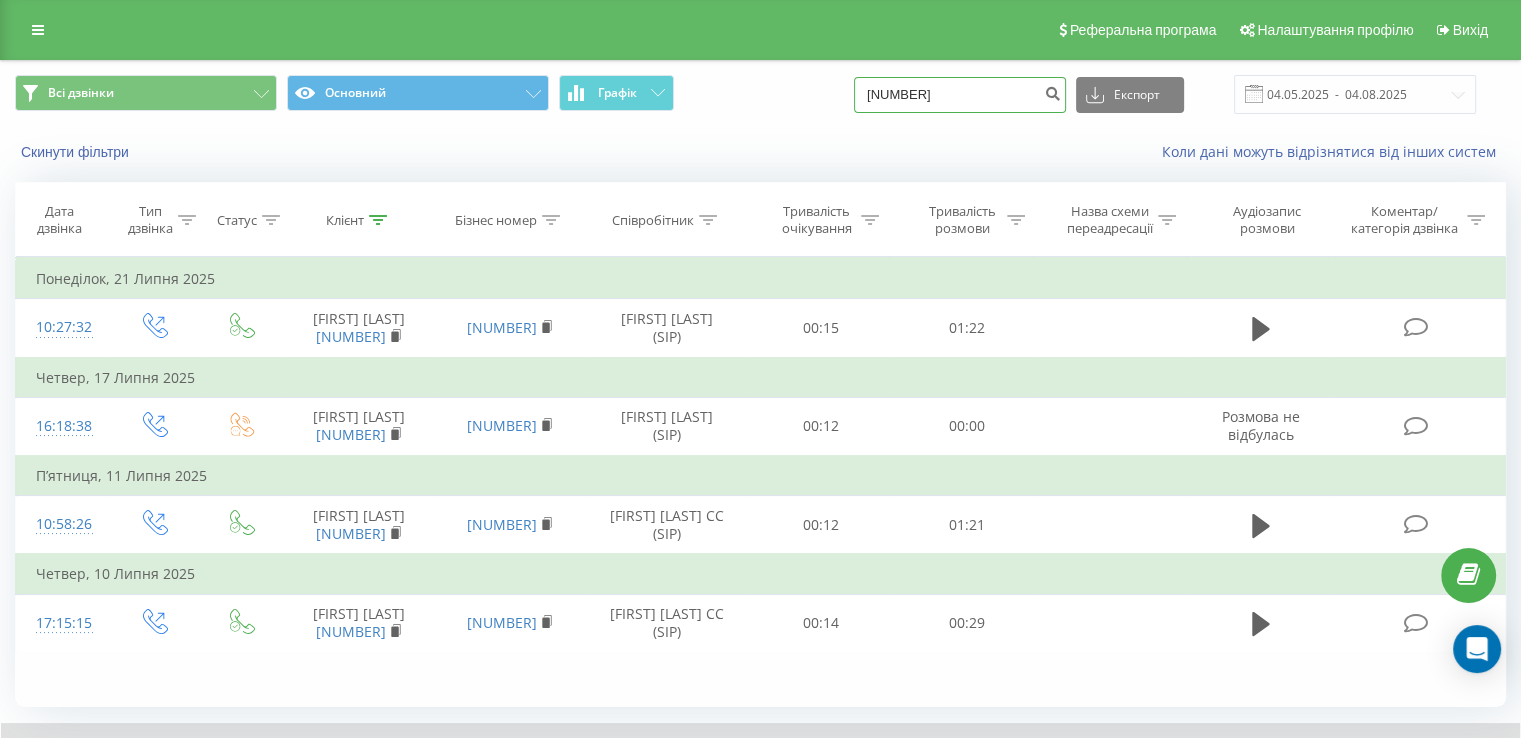 click on "380954195724" at bounding box center [960, 95] 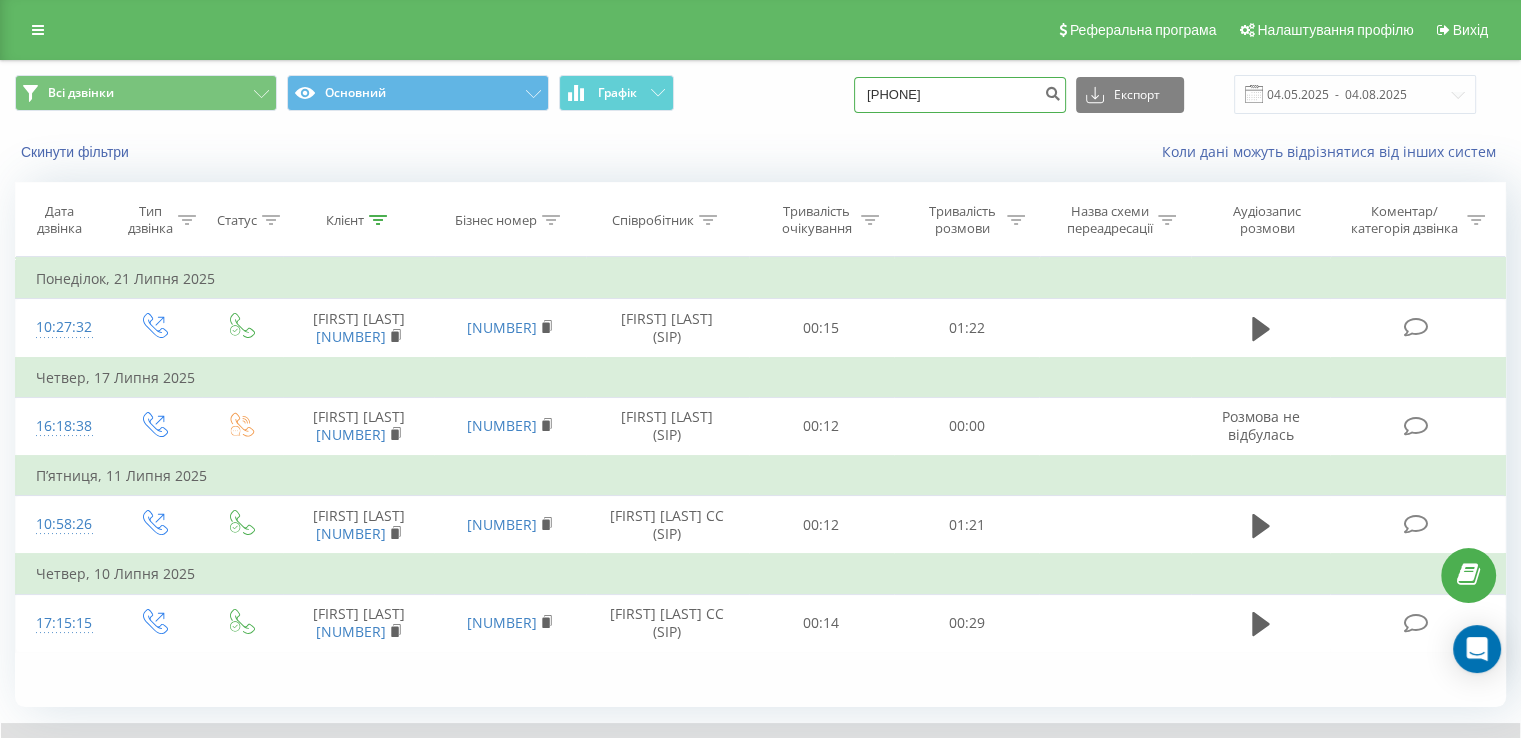 type on "380685540704" 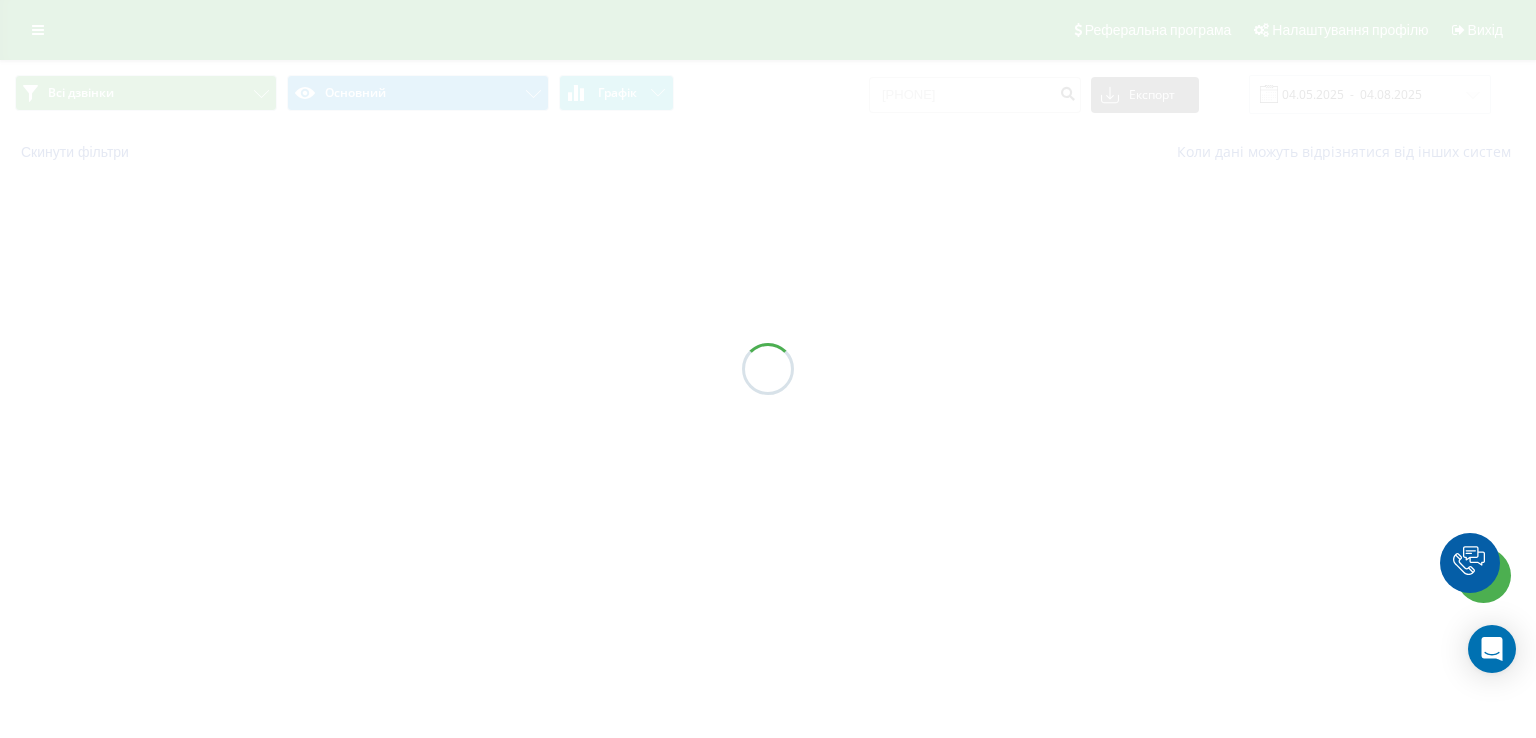 scroll, scrollTop: 0, scrollLeft: 0, axis: both 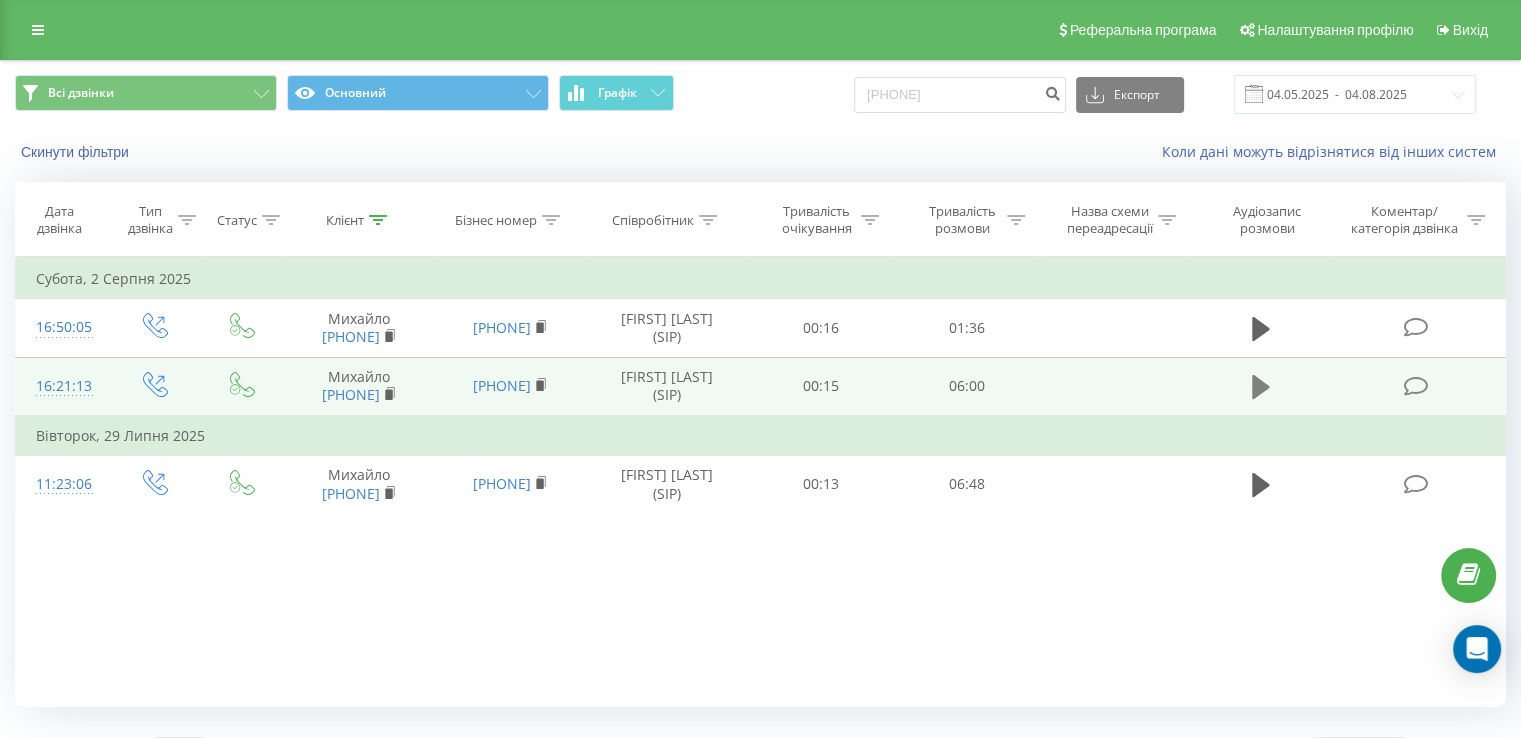 click 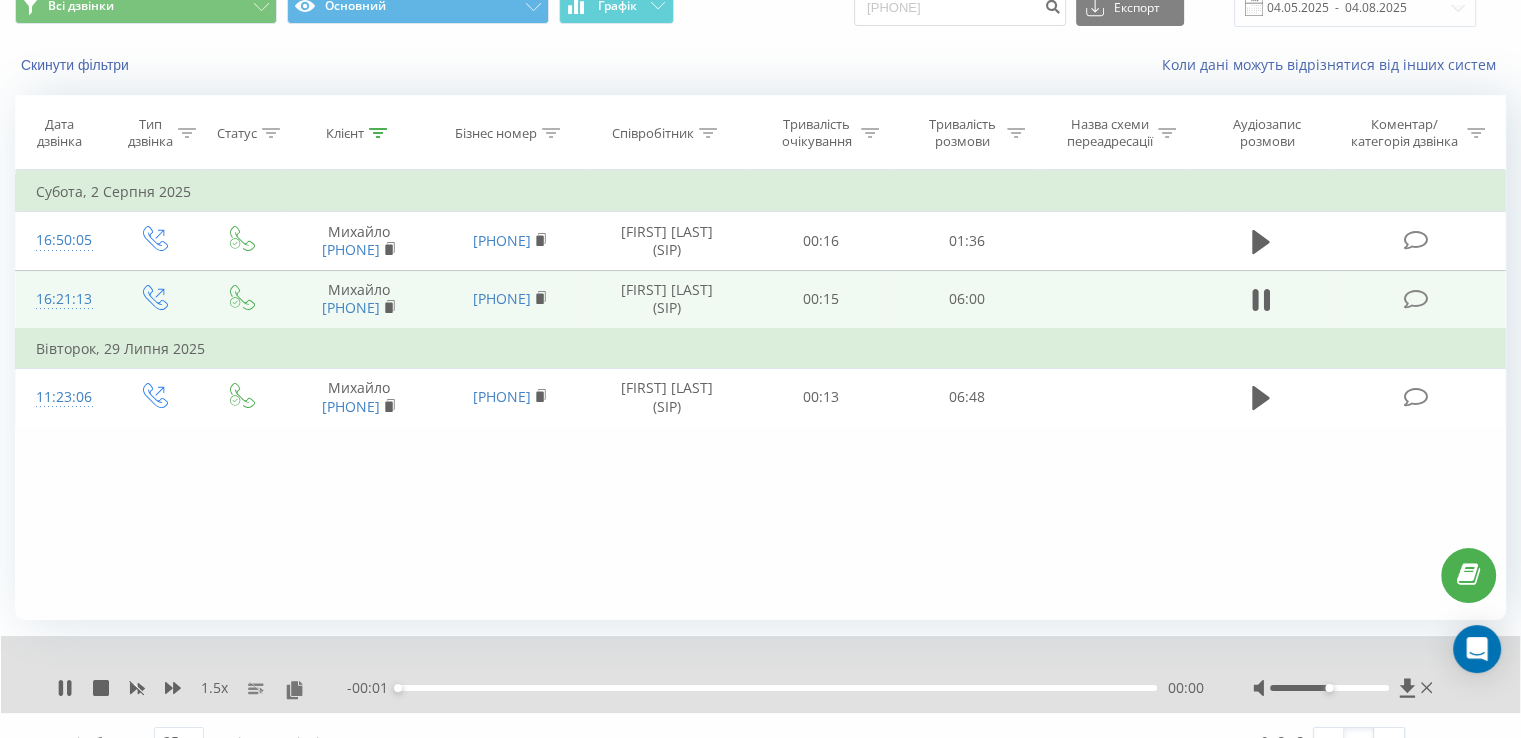 scroll, scrollTop: 95, scrollLeft: 0, axis: vertical 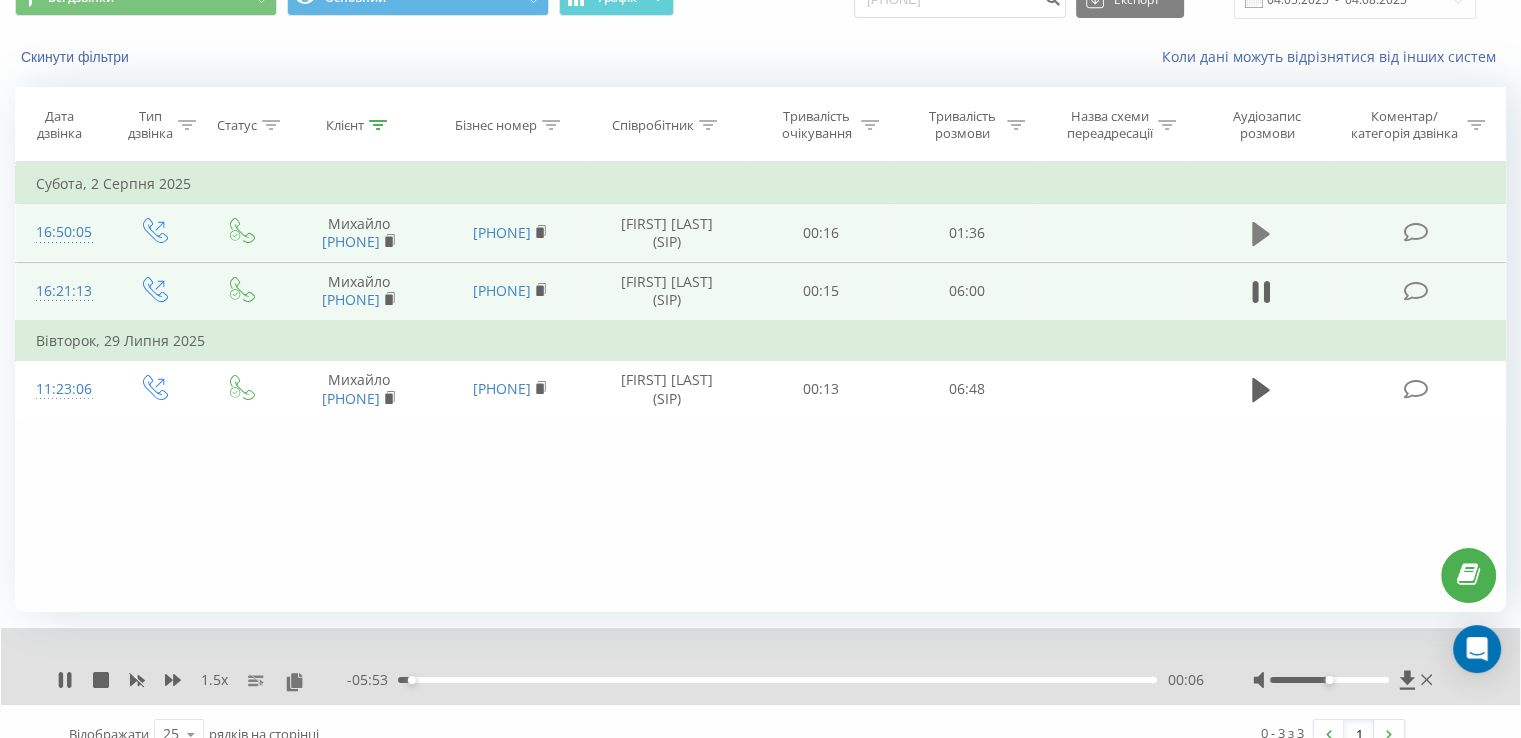 click 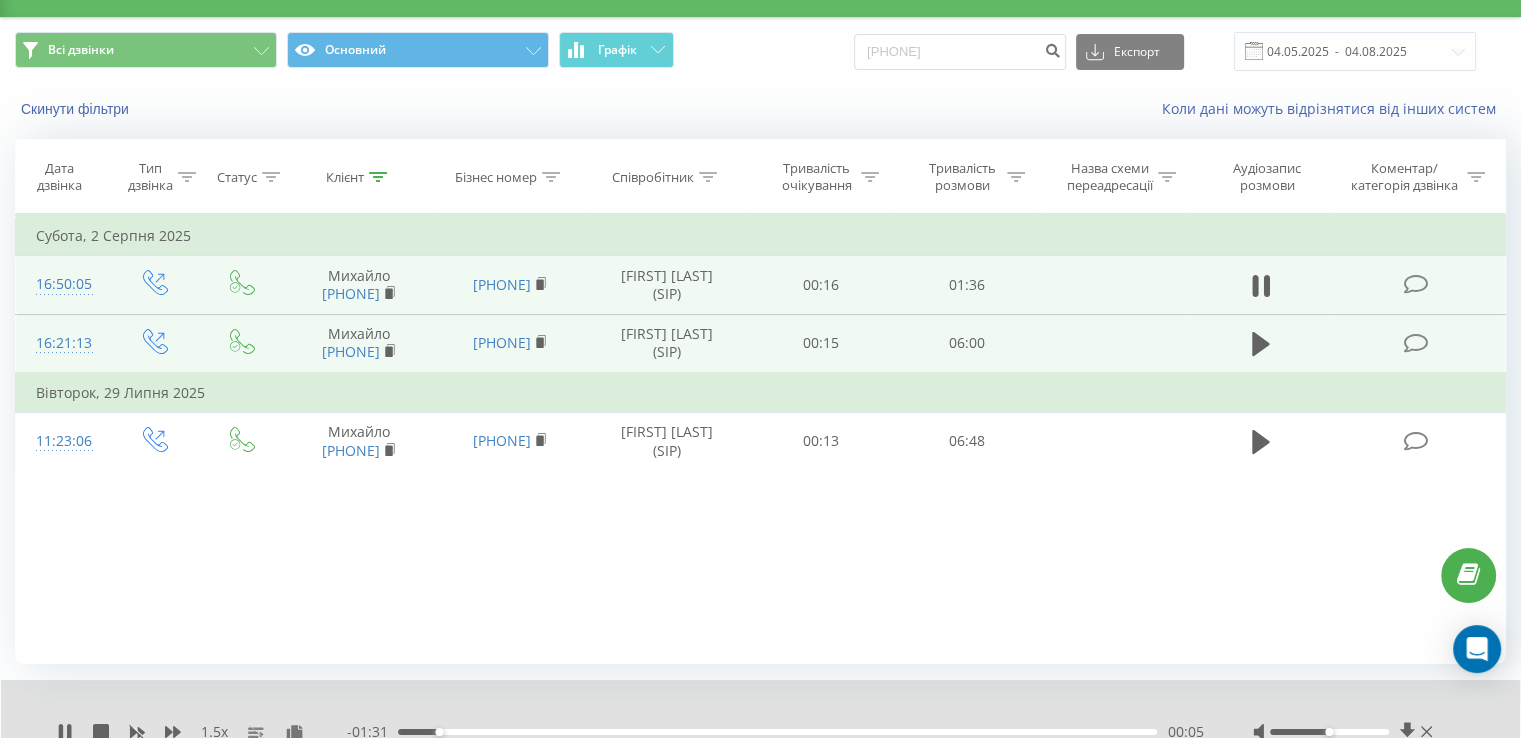 scroll, scrollTop: 120, scrollLeft: 0, axis: vertical 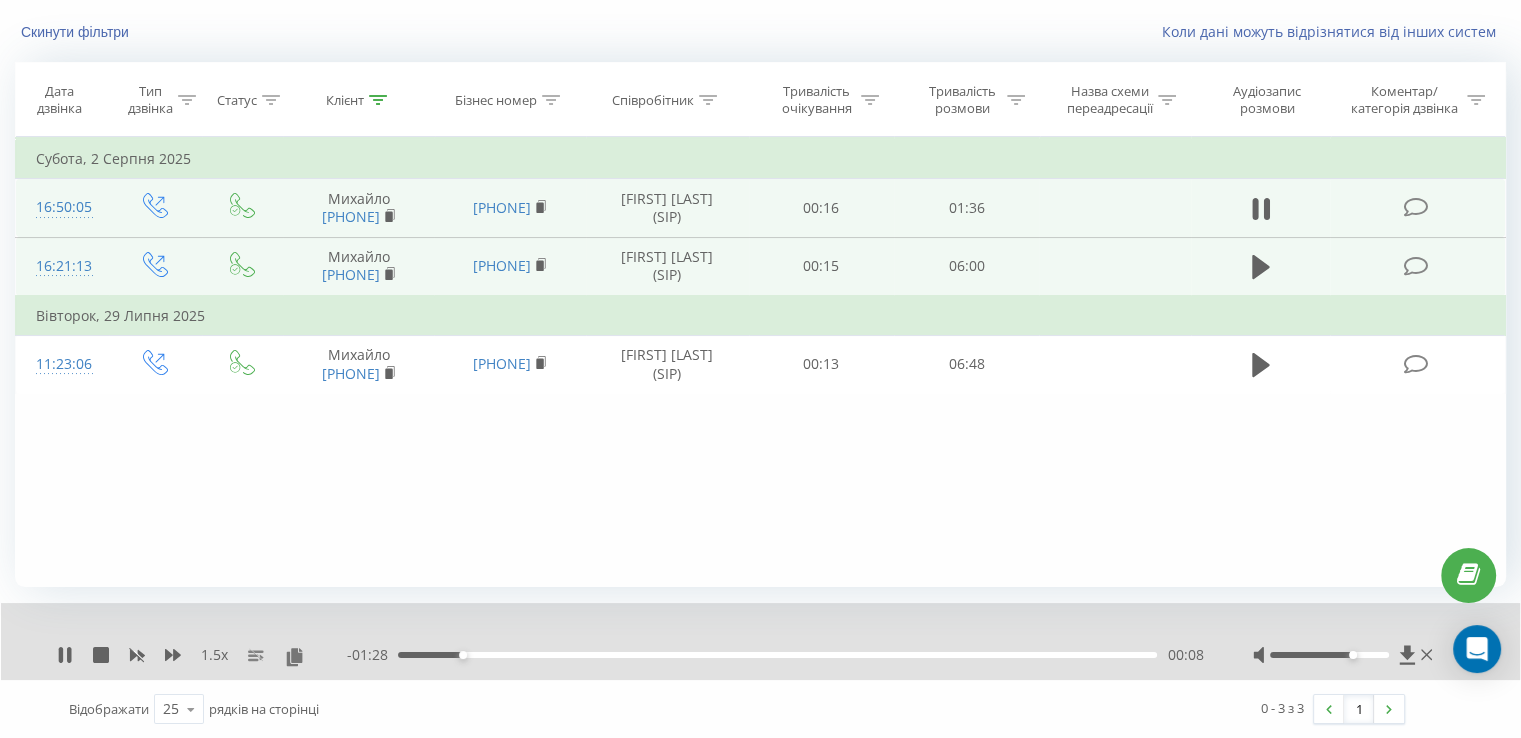 drag, startPoint x: 1328, startPoint y: 651, endPoint x: 1354, endPoint y: 653, distance: 26.076809 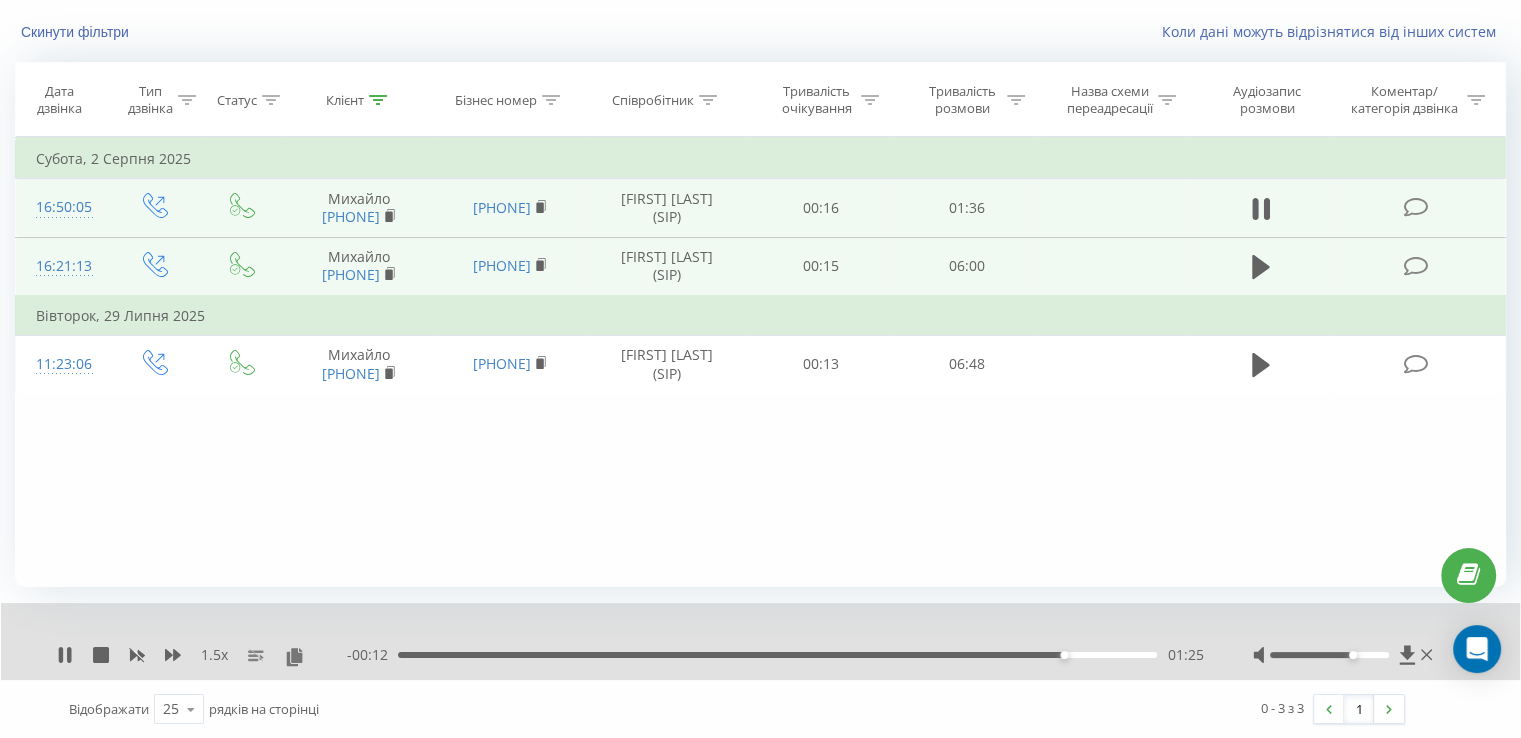 click on "1.5 x  - 00:12 01:25   01:25   Відображати 25 10 25 50 100 рядків на сторінці 0 - 3 з 3 1" at bounding box center (760, 670) 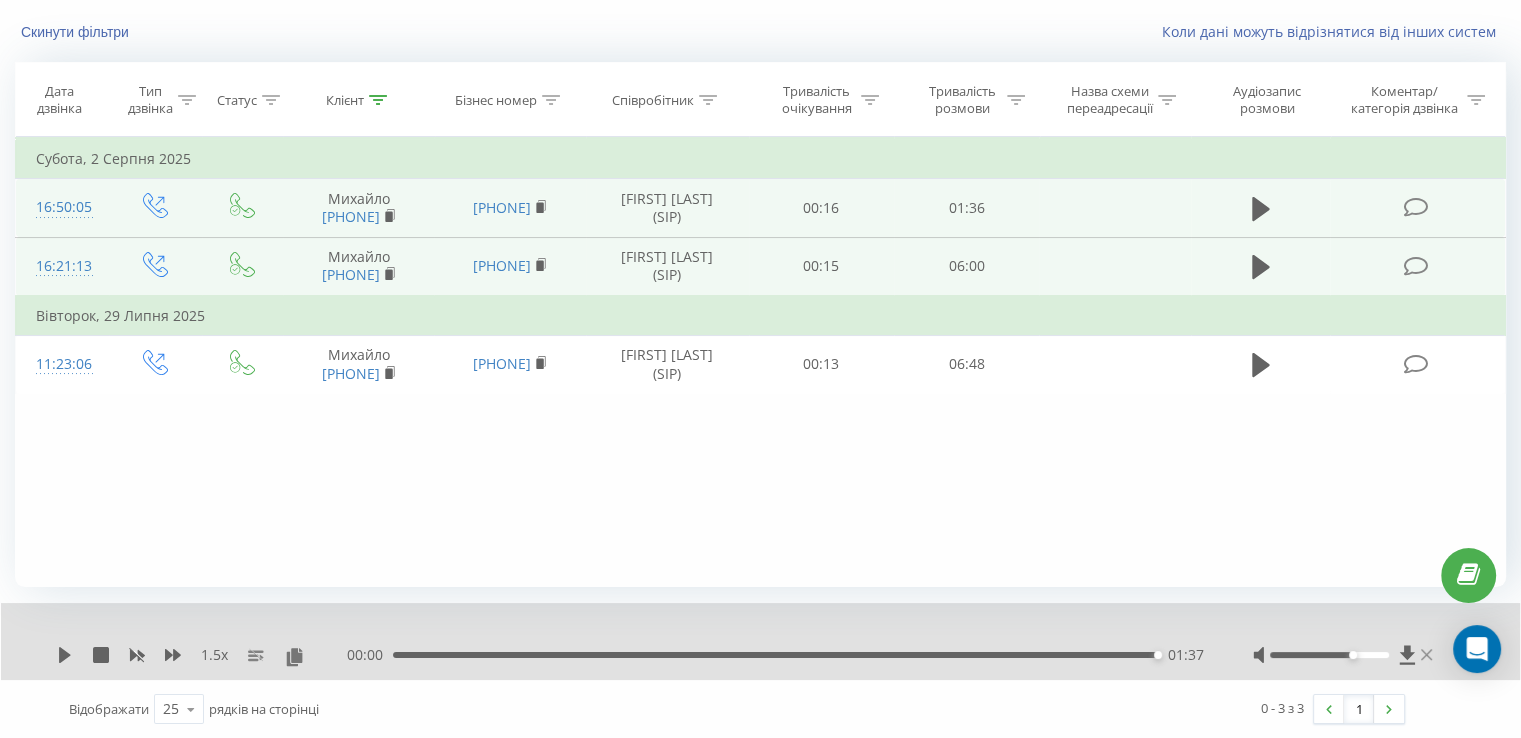 click 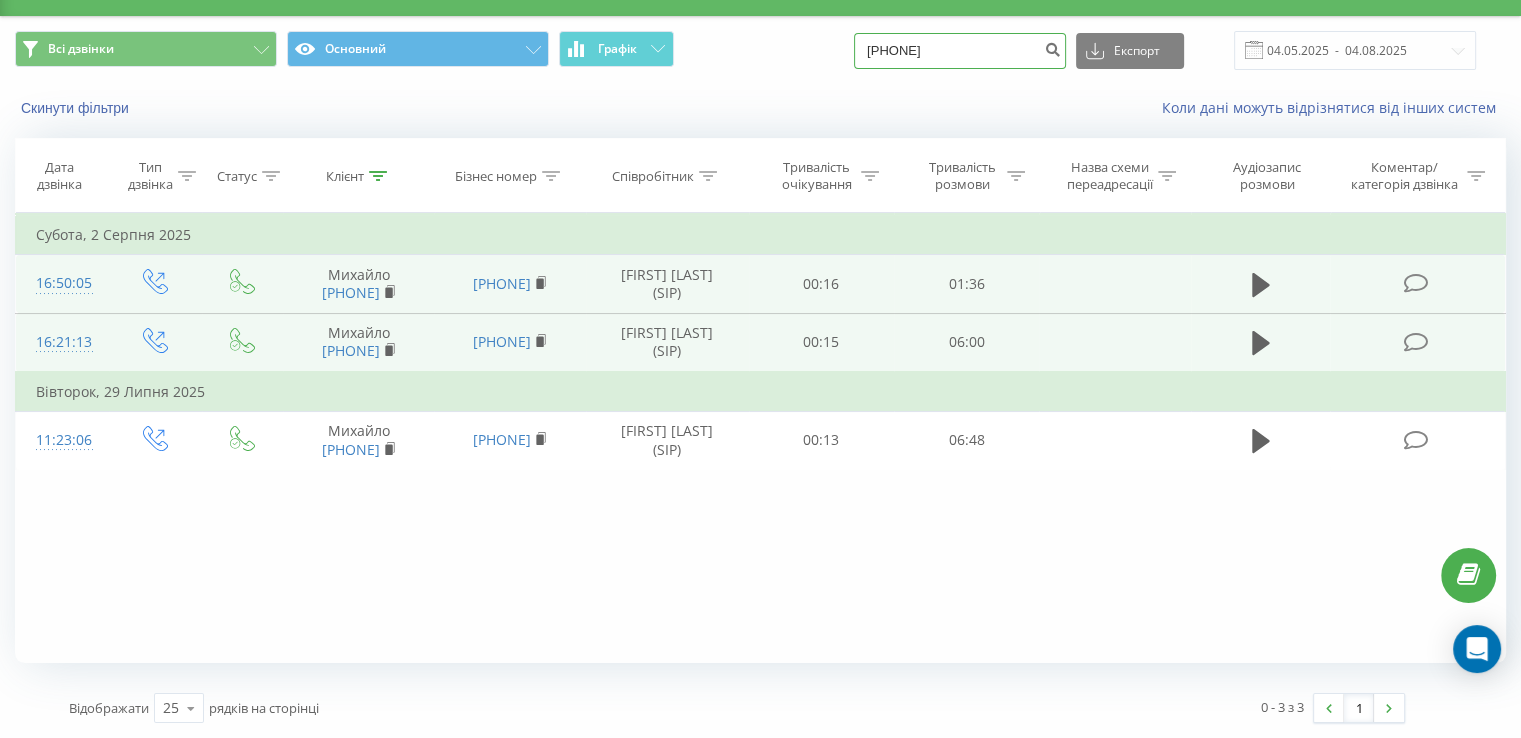 click on "380685540704" at bounding box center (960, 51) 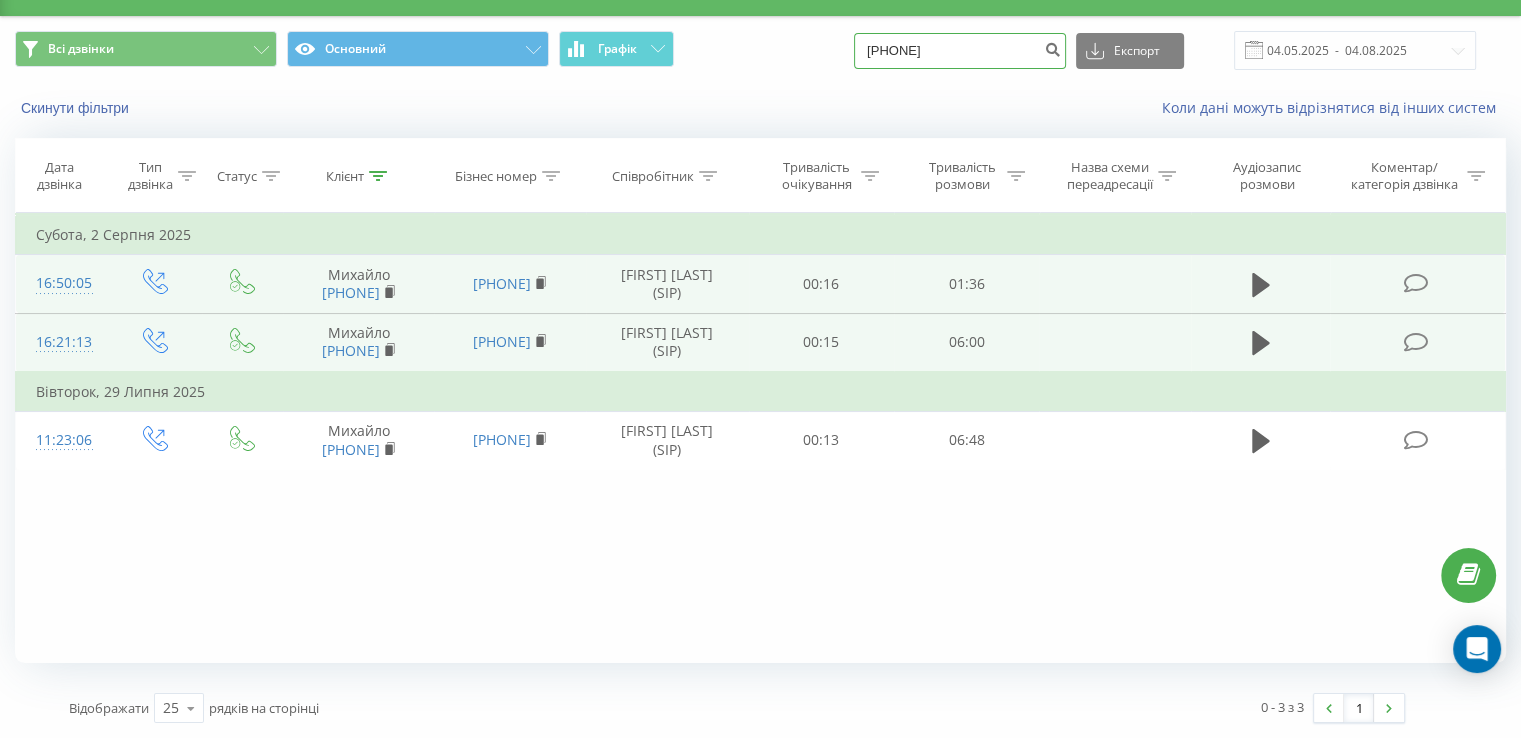 type on "[PHONE]" 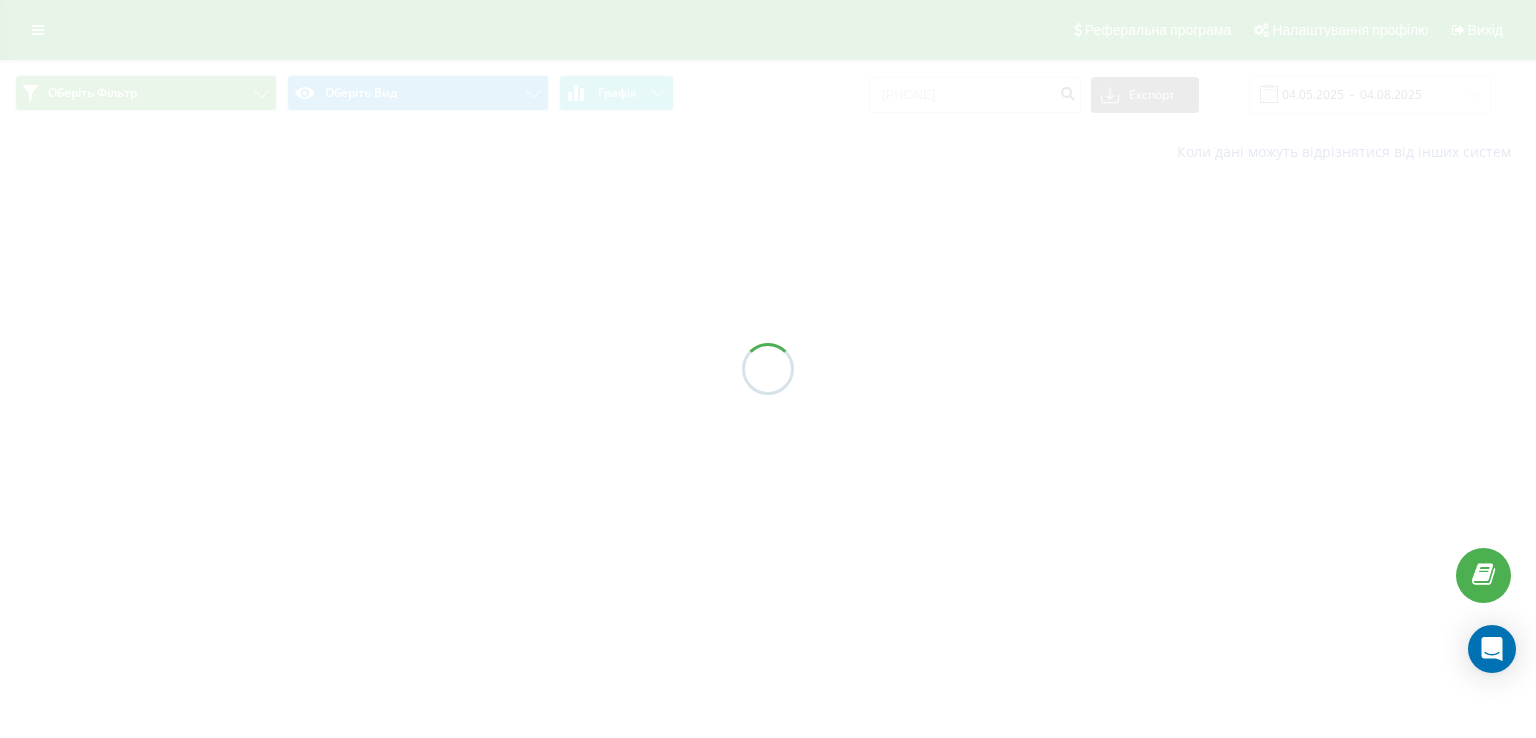 scroll, scrollTop: 0, scrollLeft: 0, axis: both 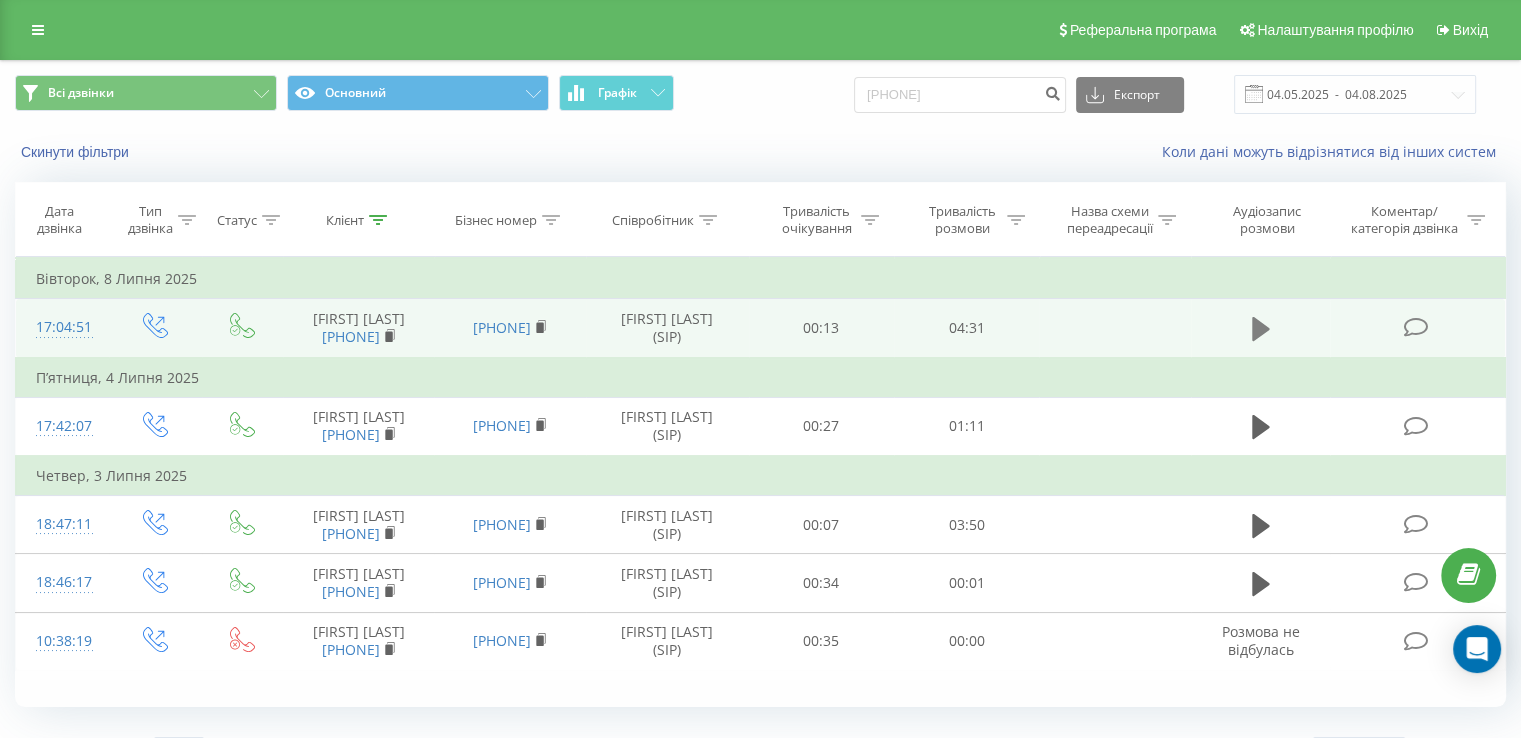 click 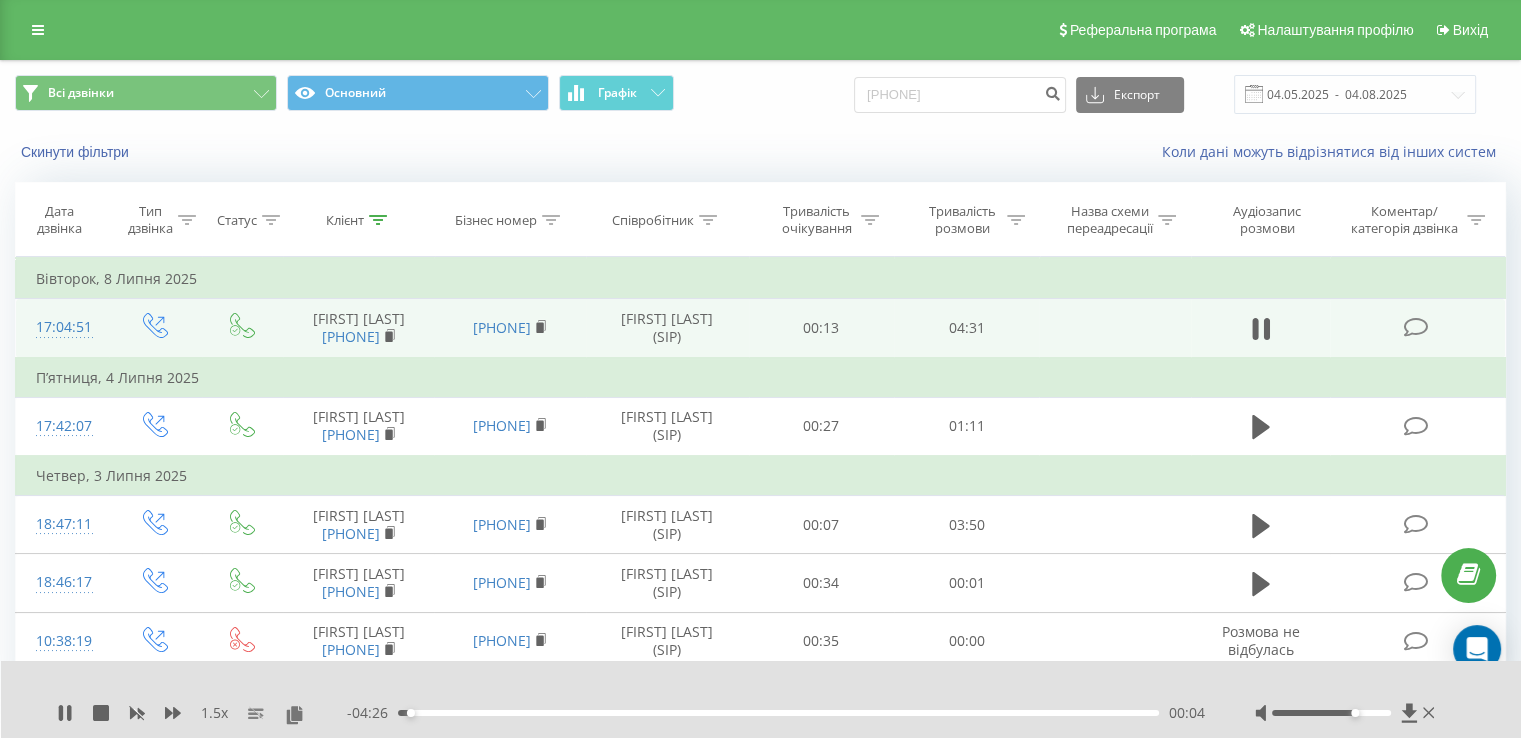 click at bounding box center (1347, 713) 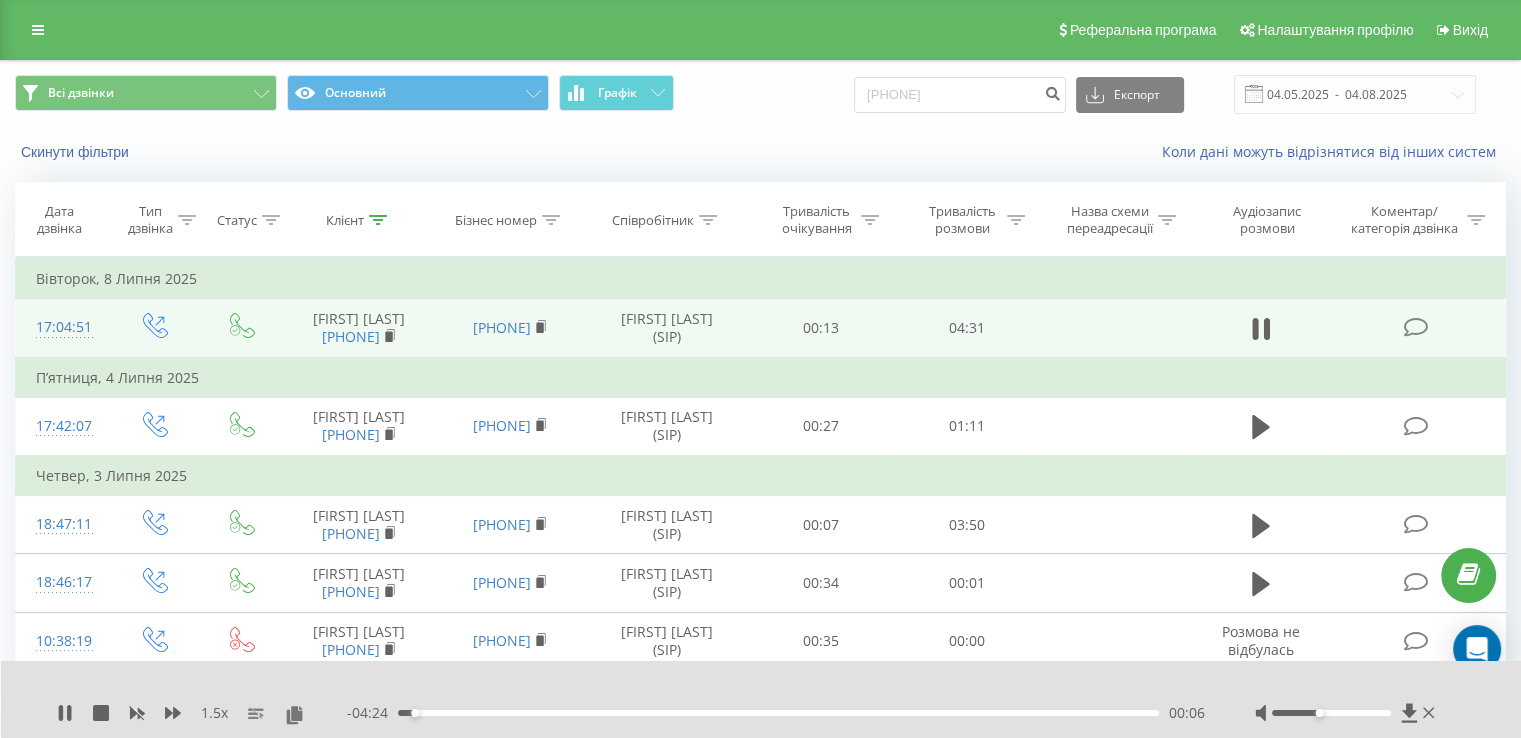 click at bounding box center [1331, 713] 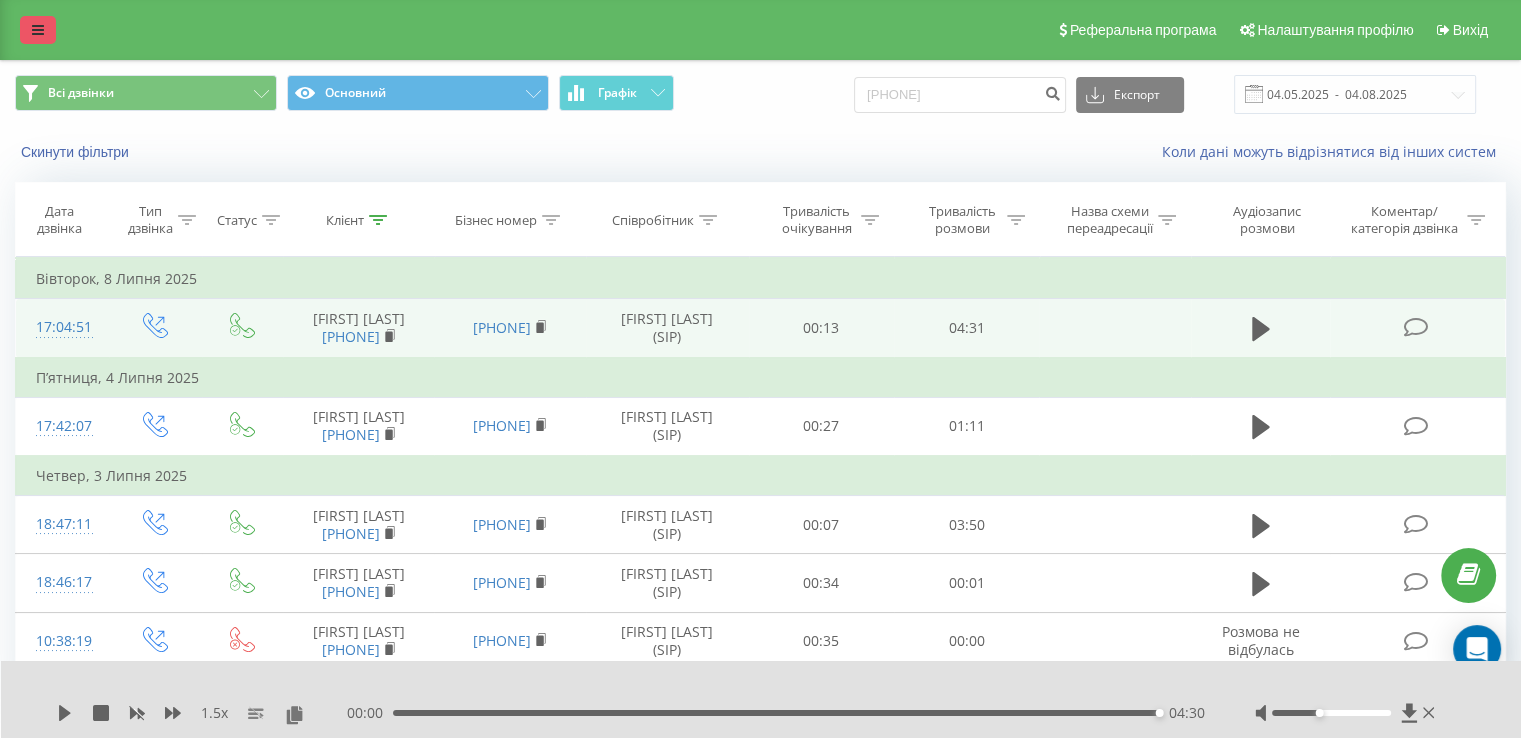drag, startPoint x: 41, startPoint y: 33, endPoint x: 93, endPoint y: 102, distance: 86.40023 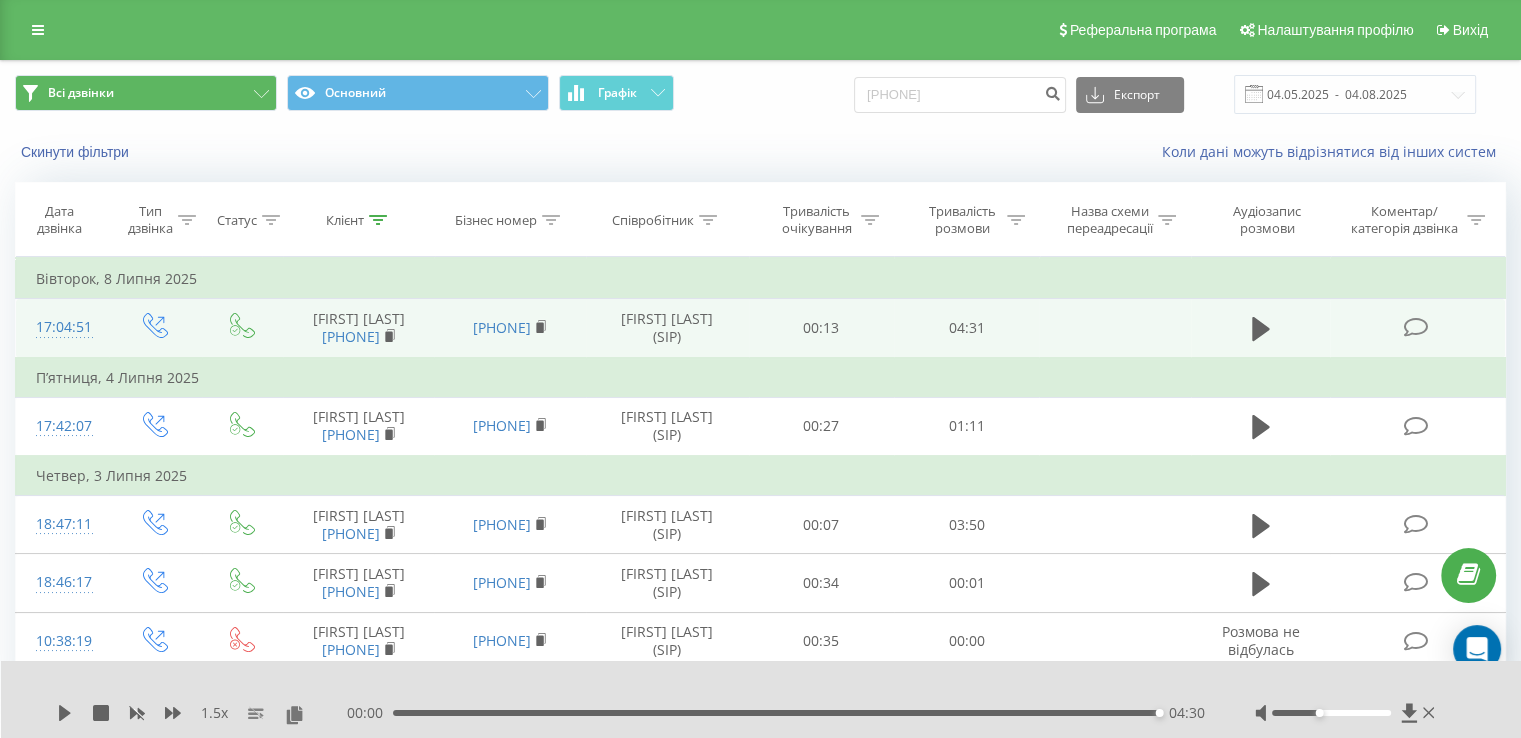 click at bounding box center [38, 30] 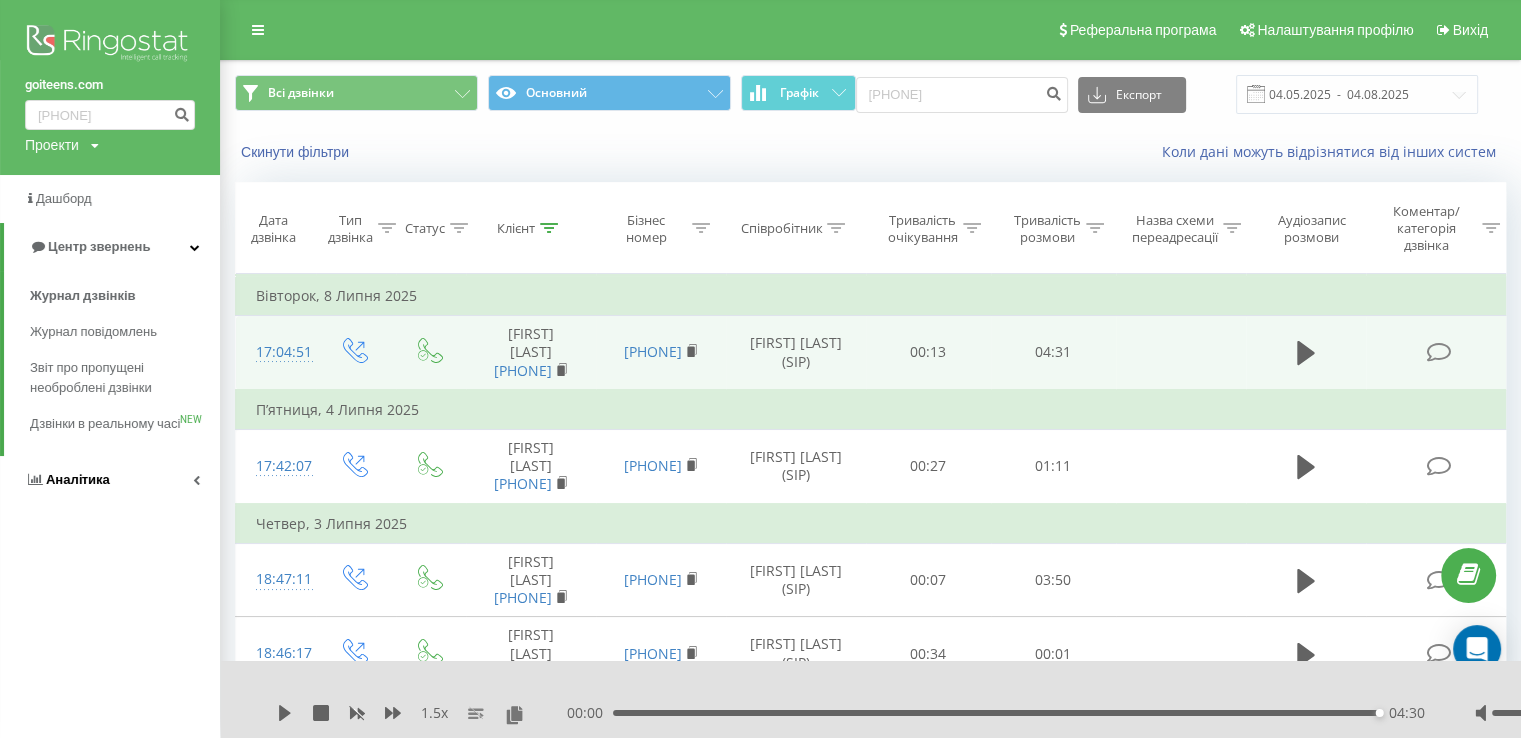 click on "Аналiтика" at bounding box center [110, 480] 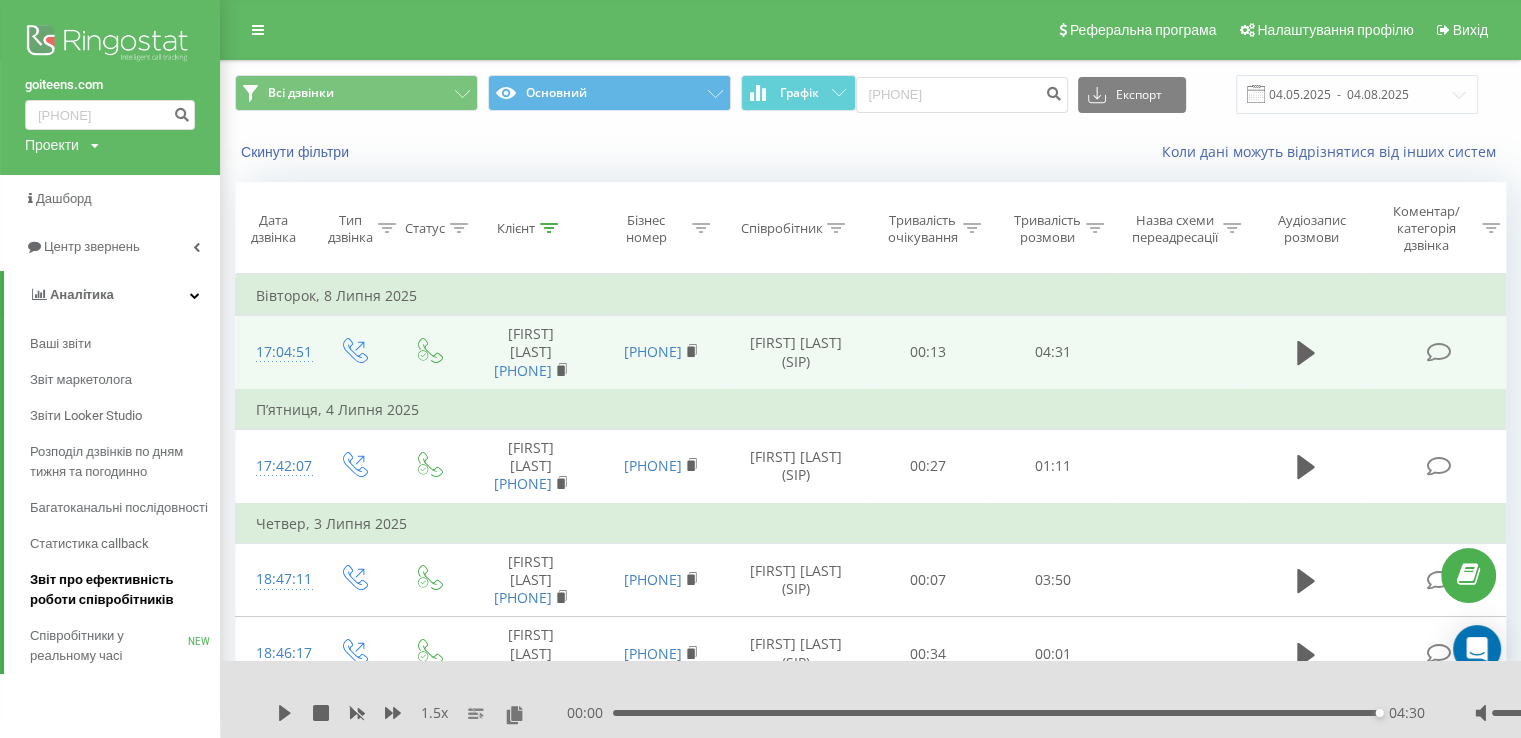 click on "Звіт про ефективність роботи співробітників" at bounding box center (125, 590) 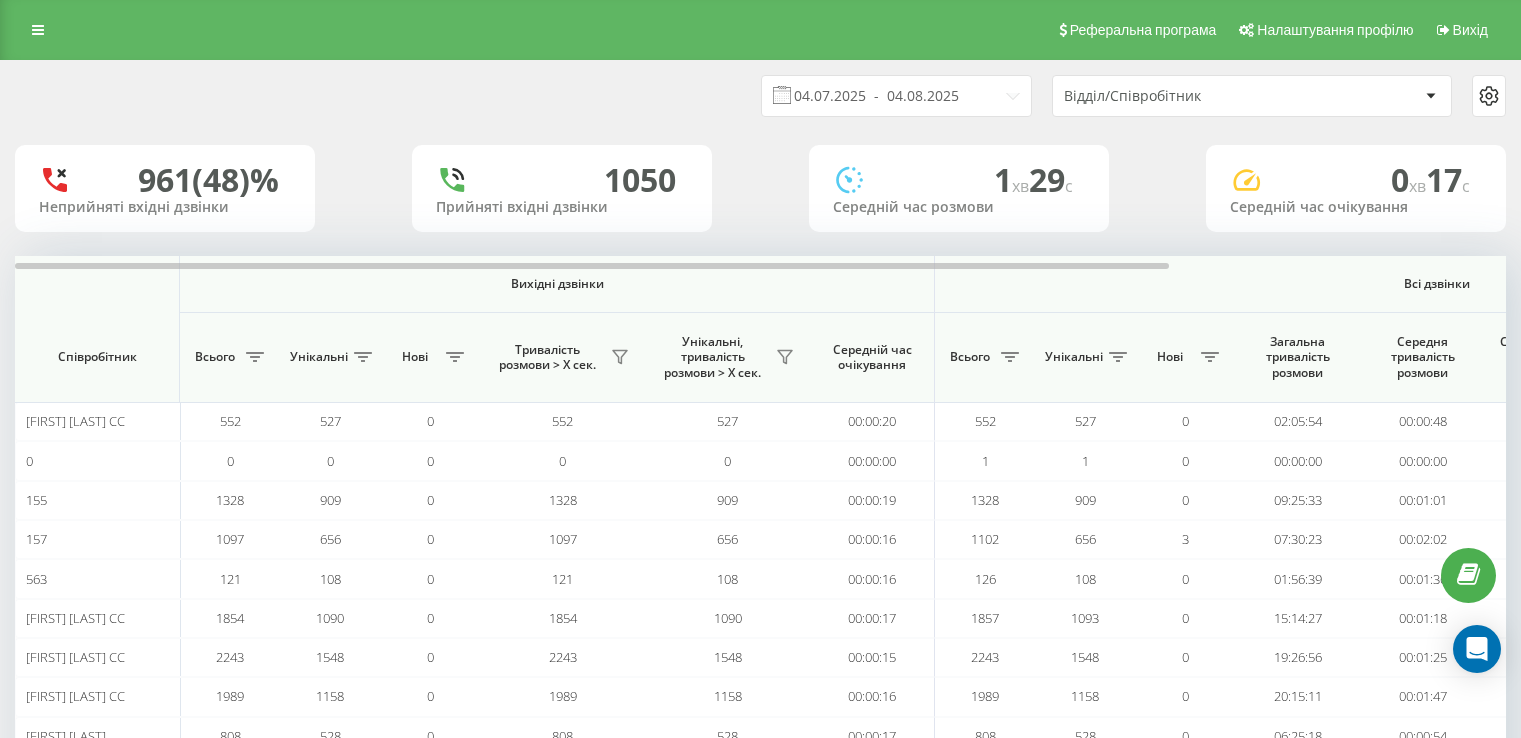 scroll, scrollTop: 0, scrollLeft: 0, axis: both 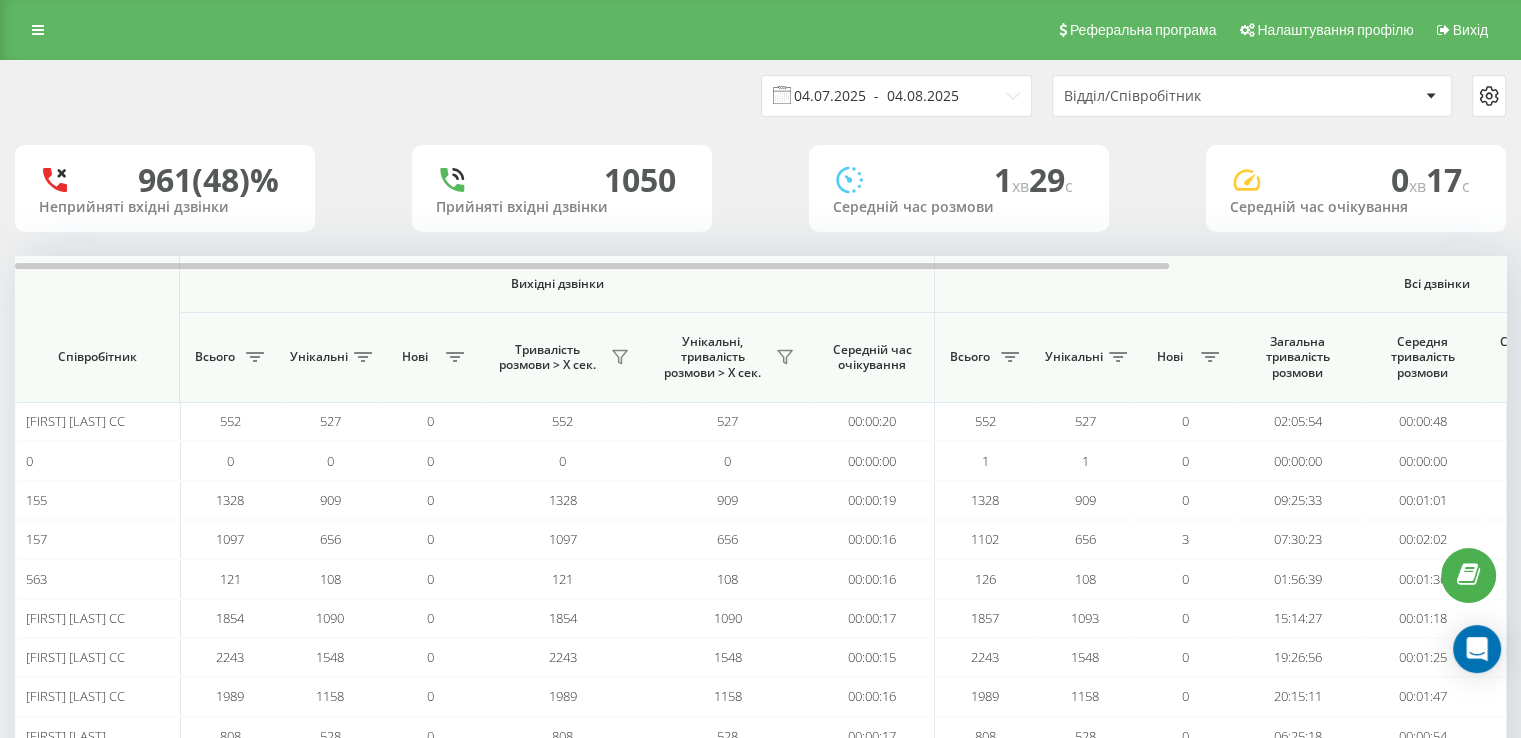 click on "04.07.2025  -  04.08.2025" at bounding box center (896, 96) 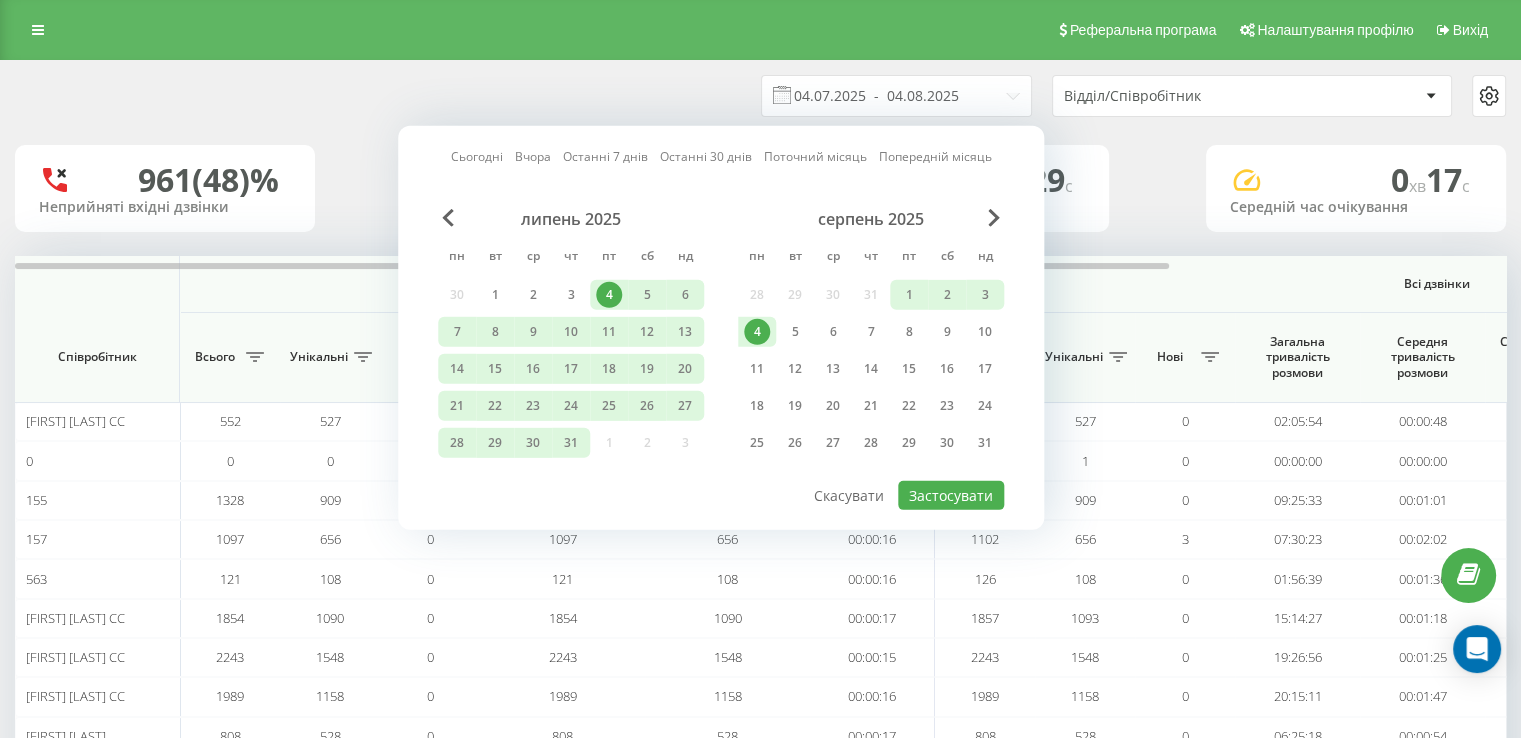 click on "Сьогодні" at bounding box center [477, 156] 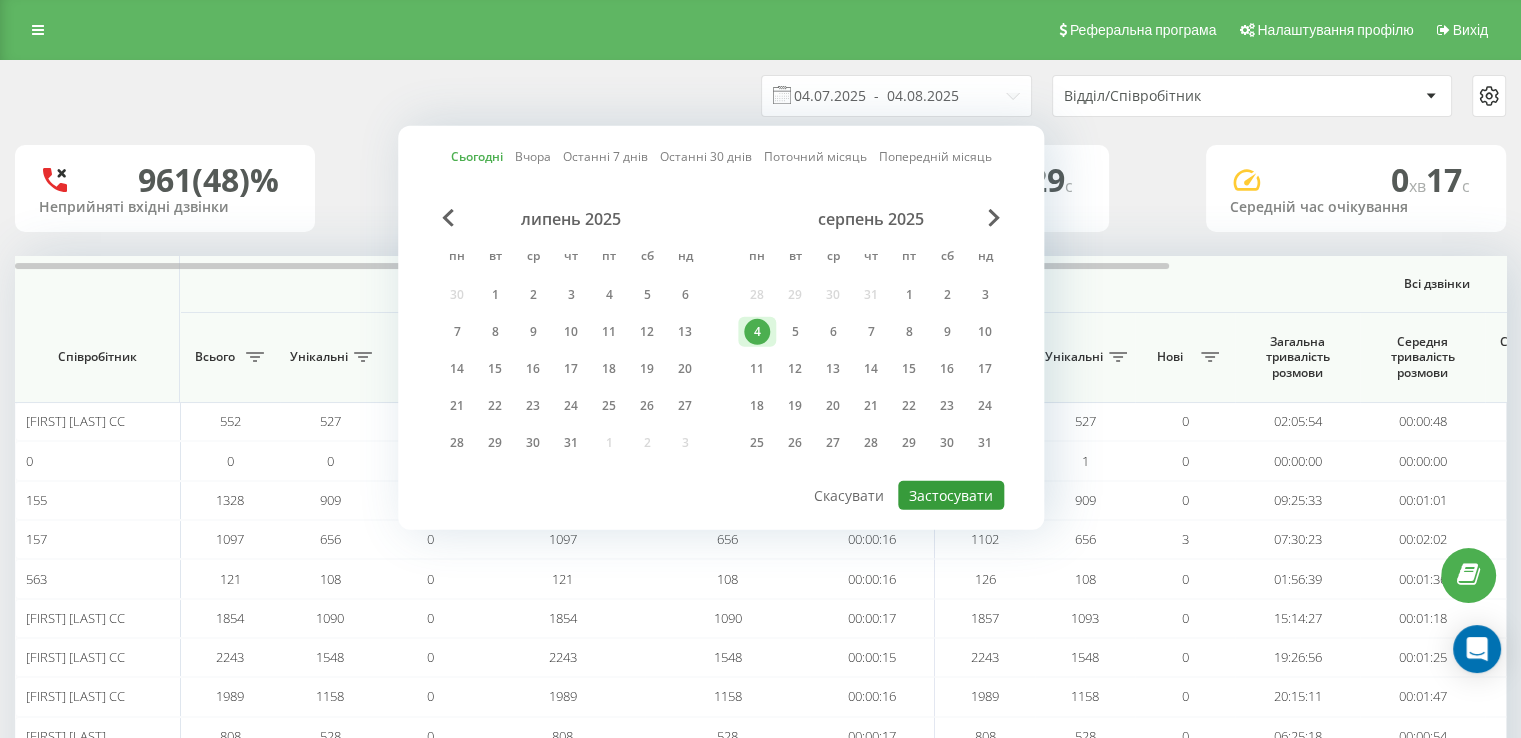 click on "Застосувати" at bounding box center (951, 495) 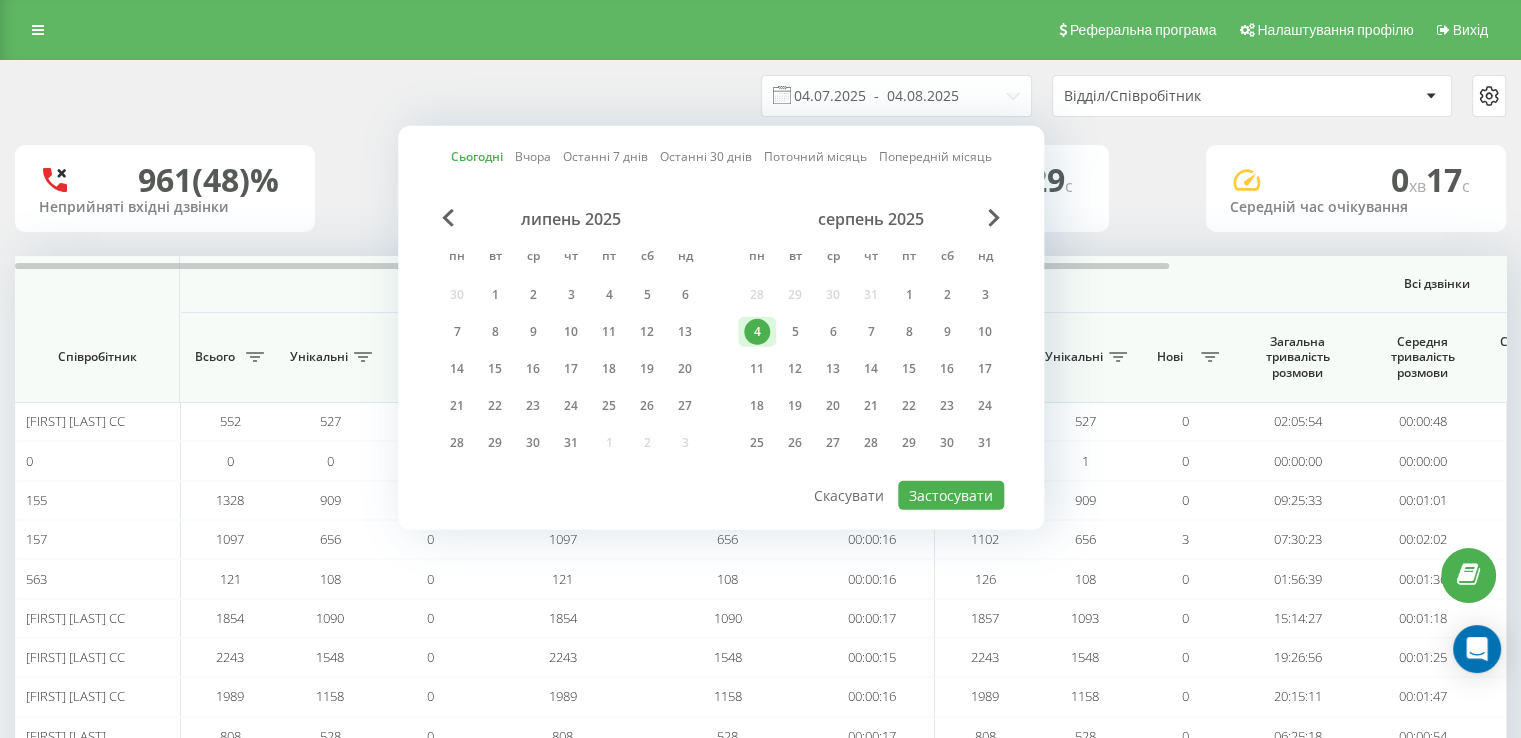 type on "04.08.2025  -  04.08.2025" 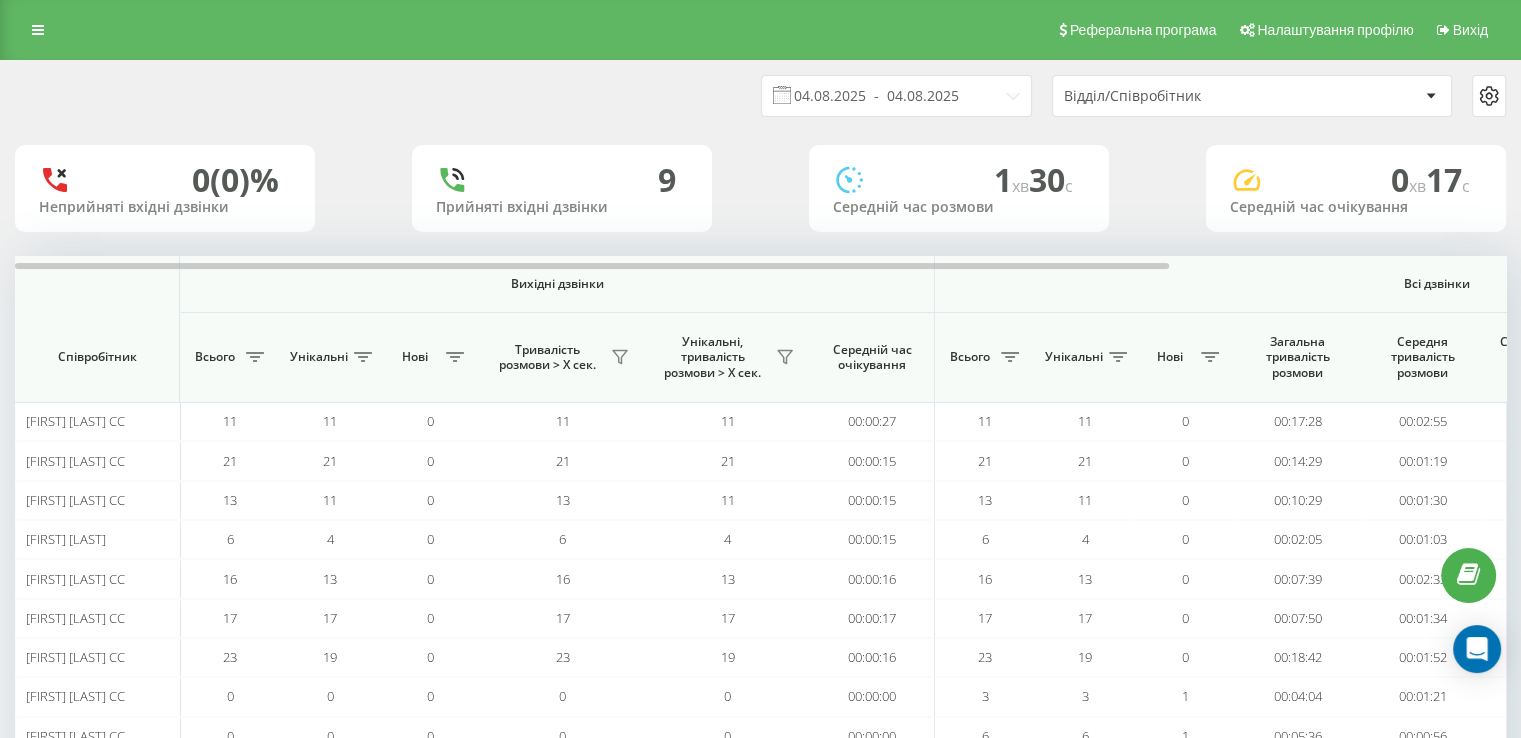 click on "Відділ/Співробітник" at bounding box center (1183, 96) 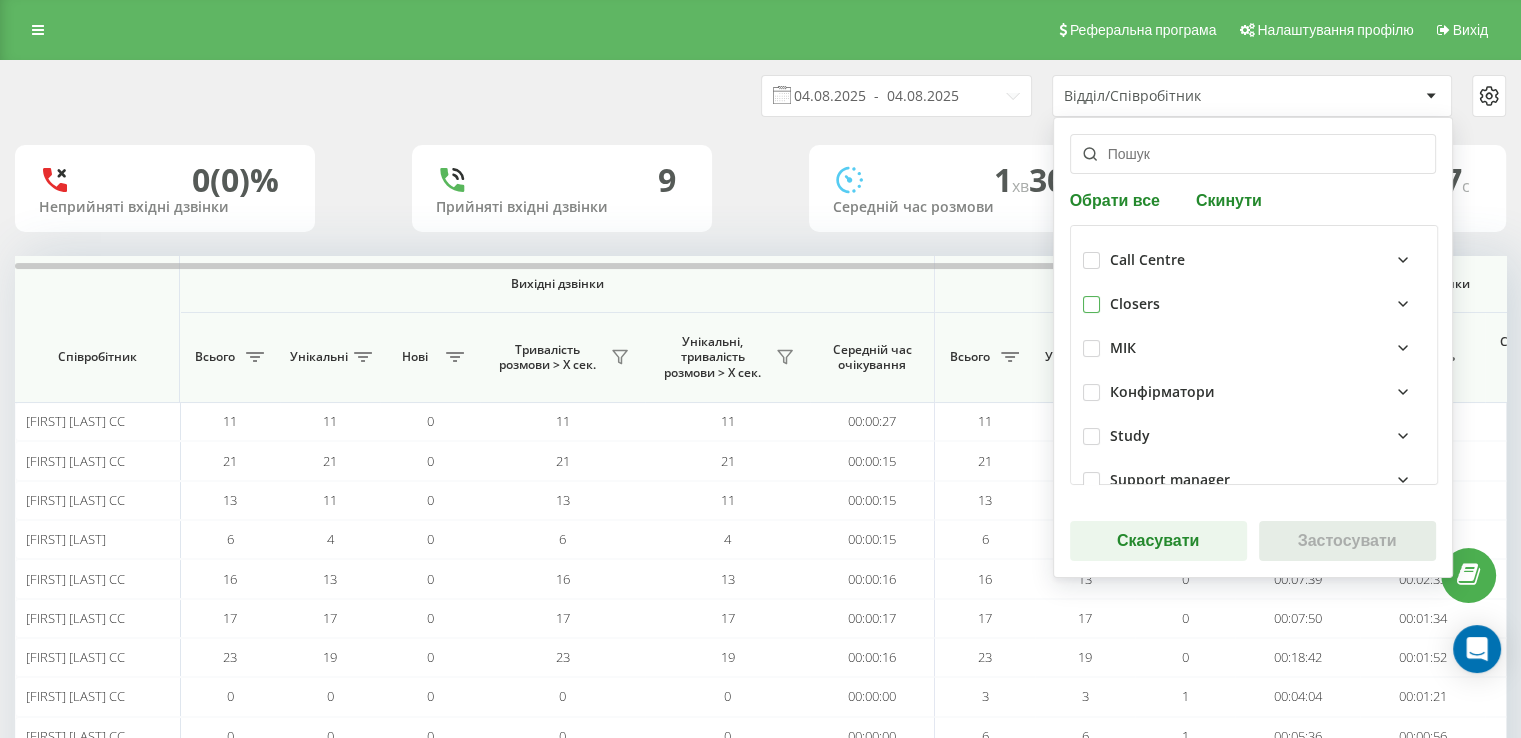 click at bounding box center (1091, 296) 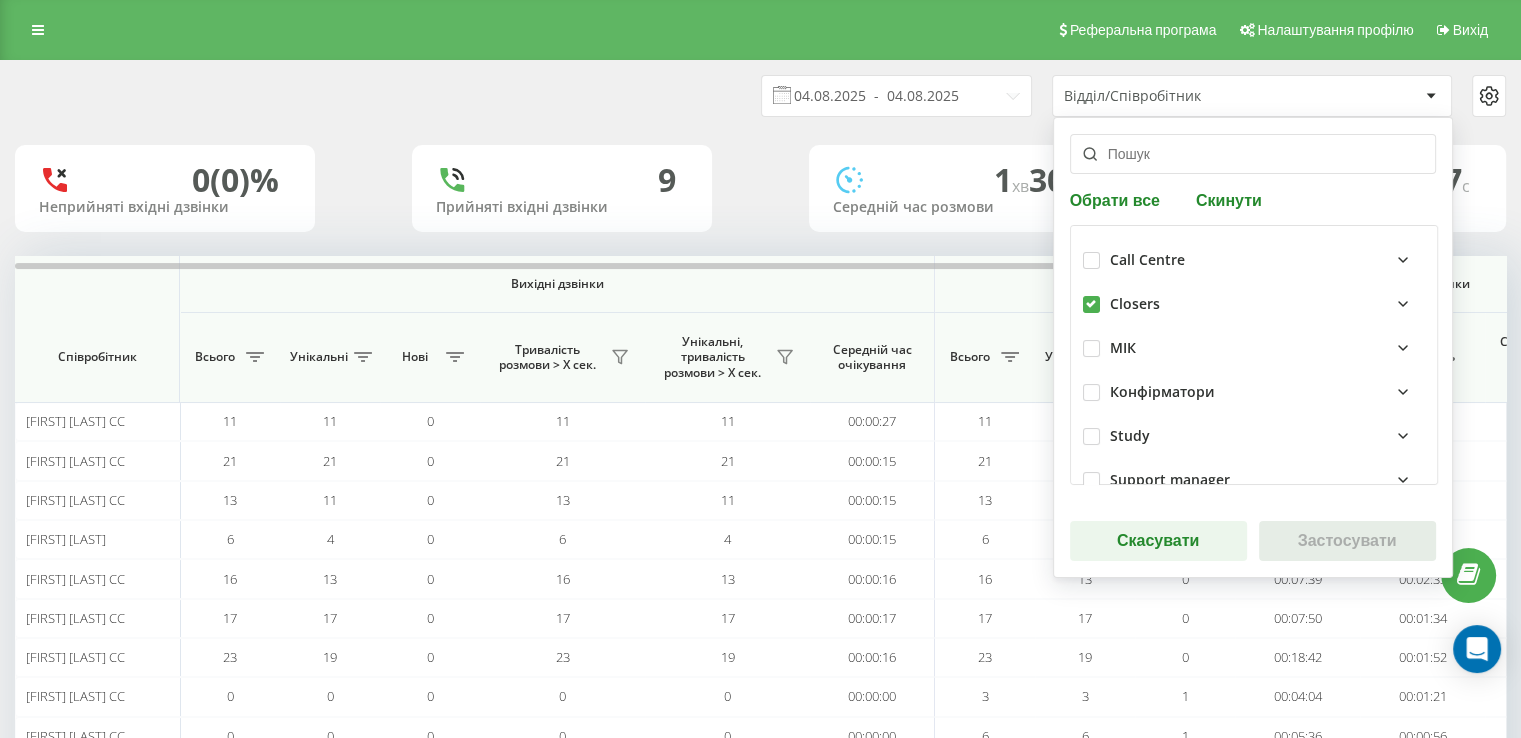 checkbox on "true" 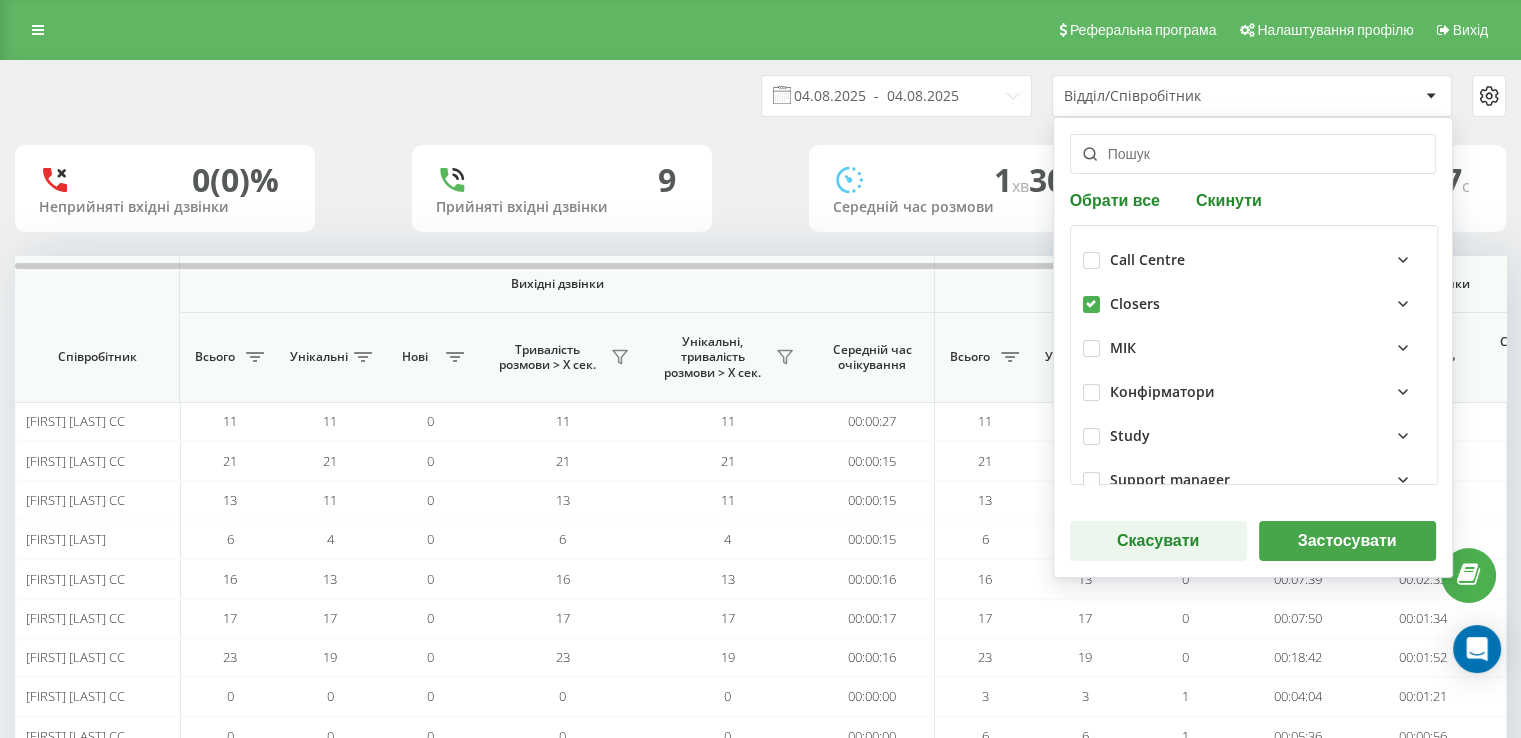 click on "Застосувати" at bounding box center [1347, 541] 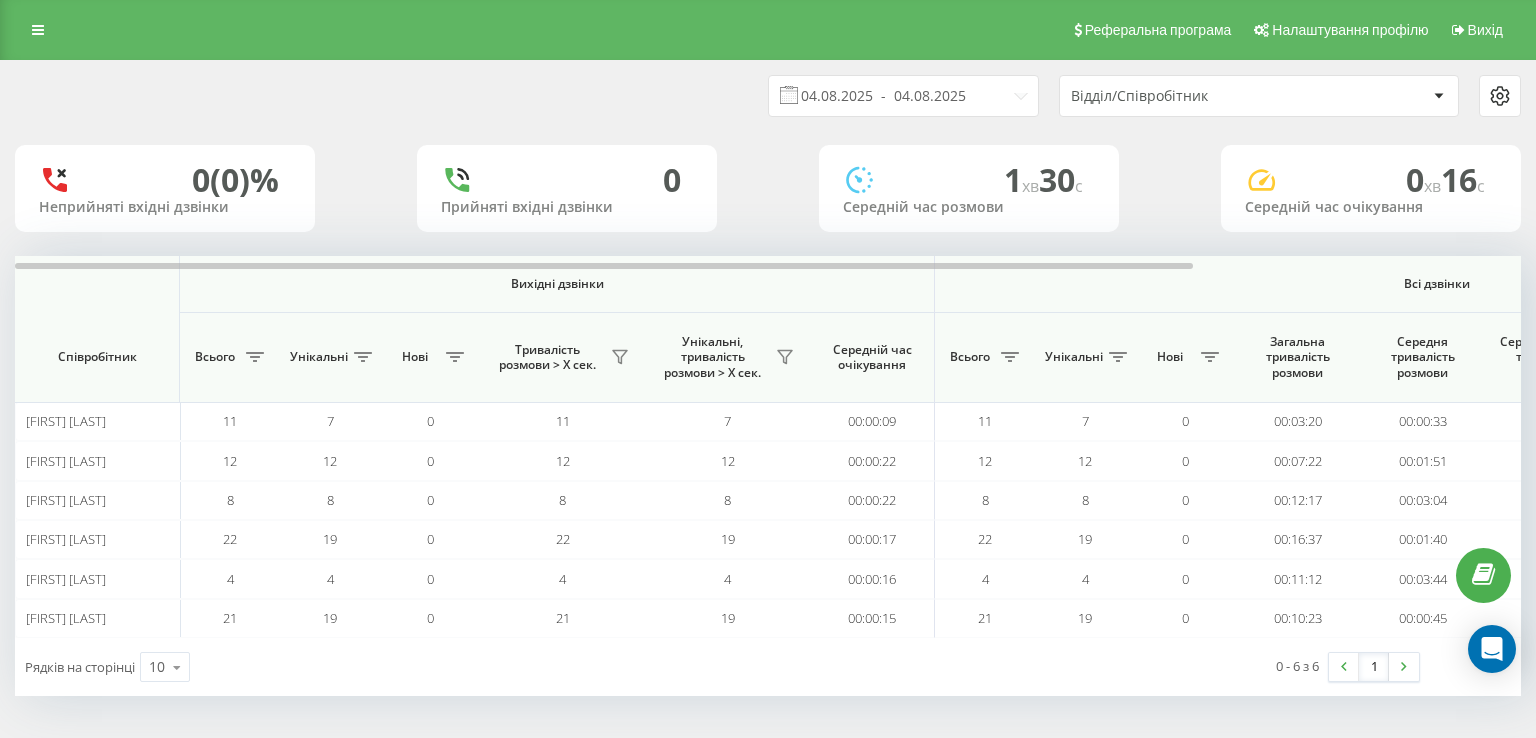 scroll, scrollTop: 0, scrollLeft: 418, axis: horizontal 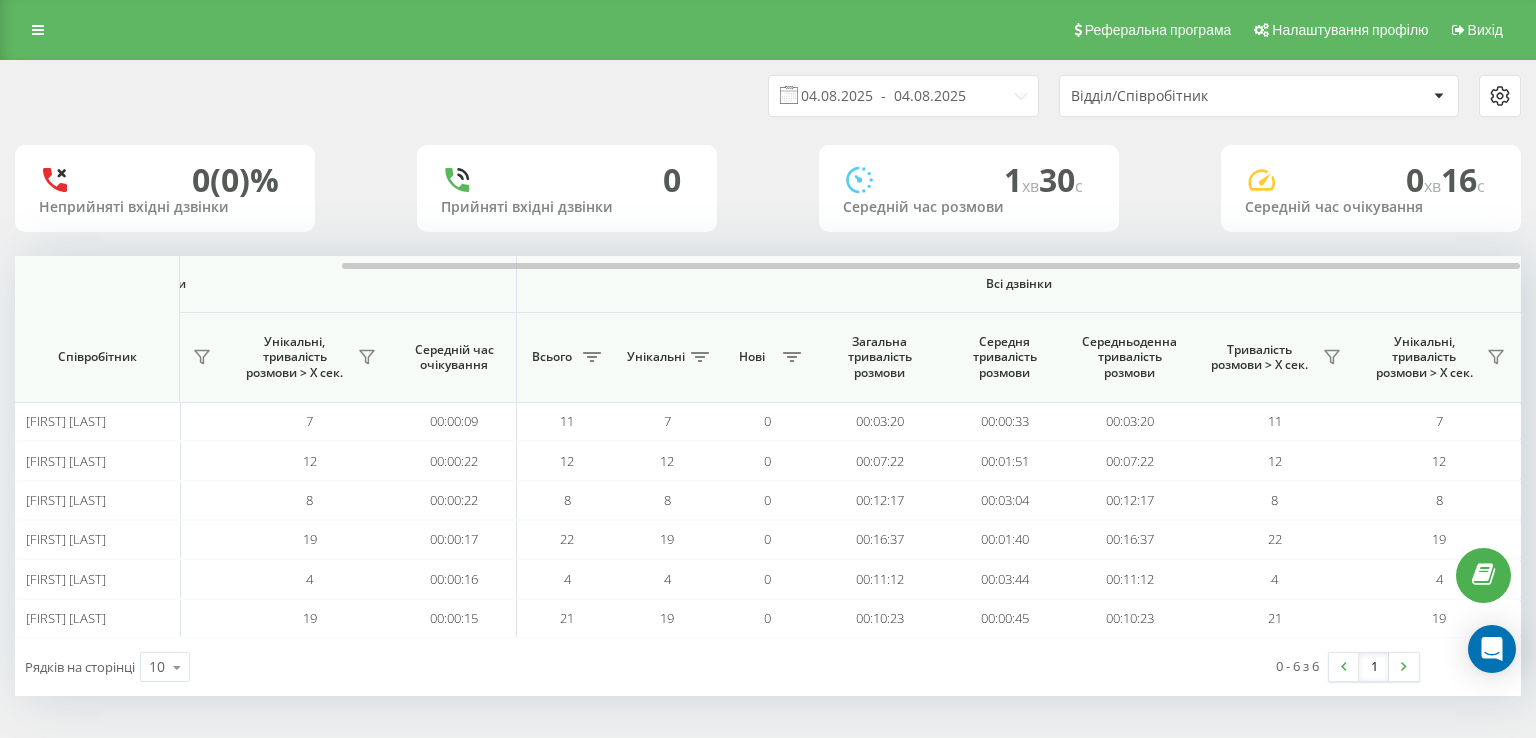click on "Відділ/Співробітник" at bounding box center [1190, 96] 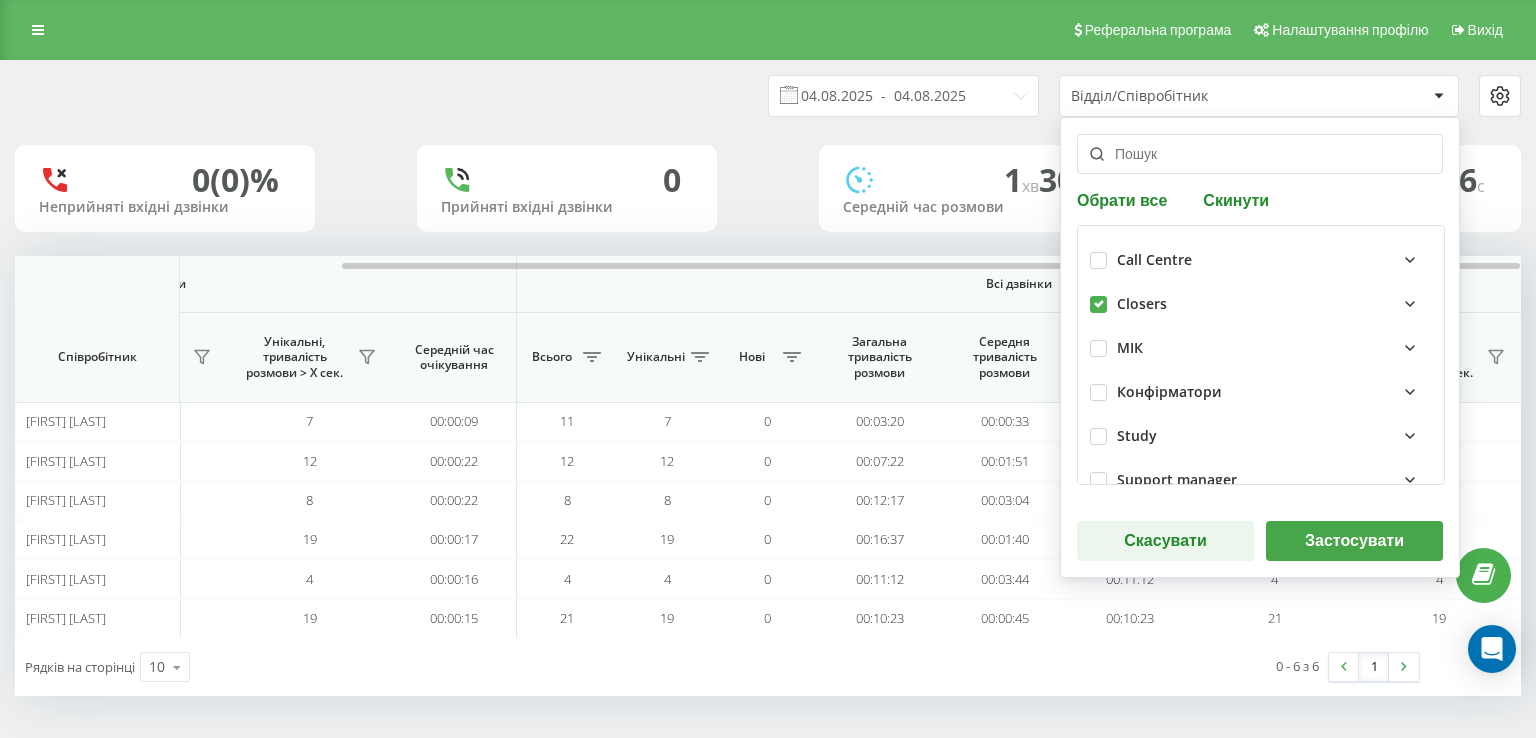 click on "Closers" at bounding box center [1261, 304] 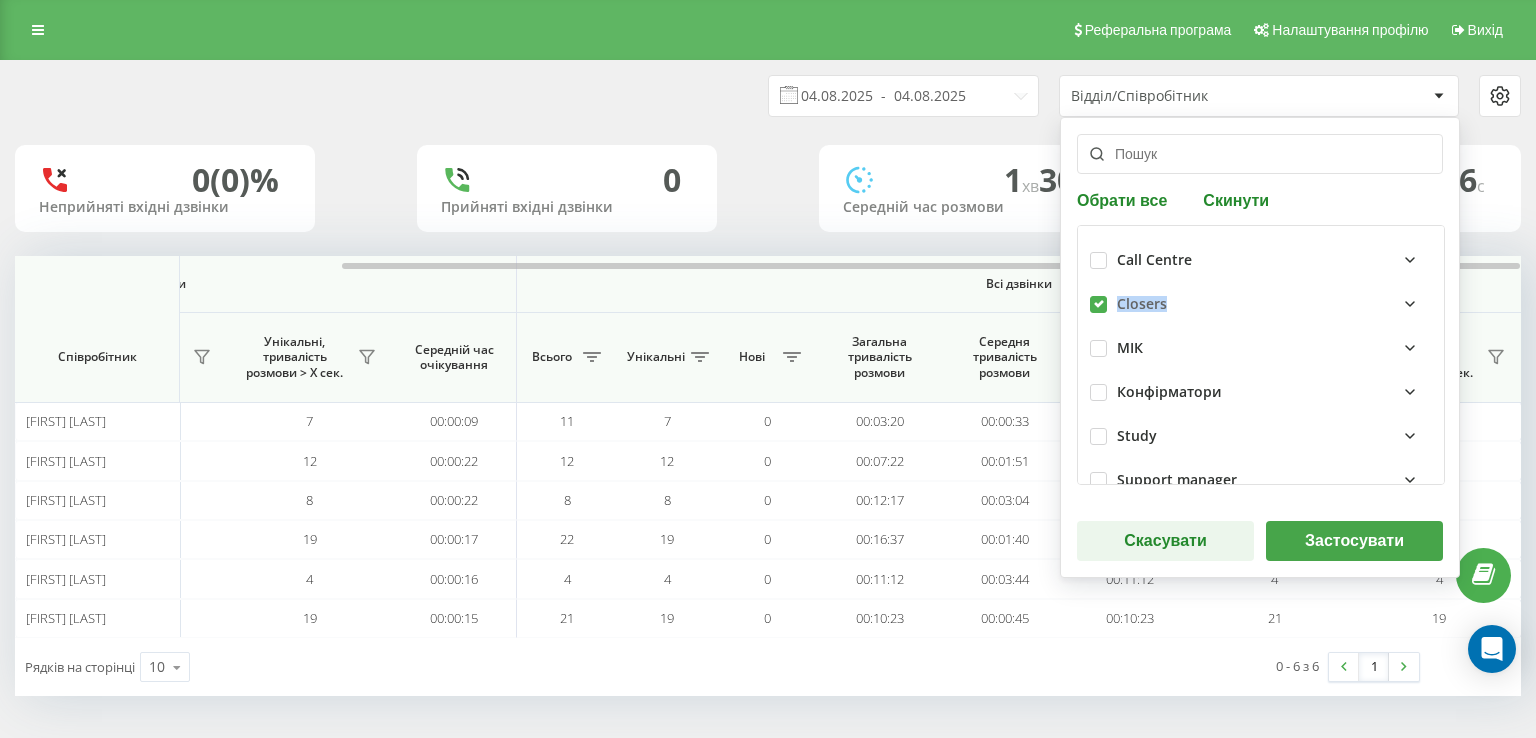 click on "Closers" at bounding box center (1261, 304) 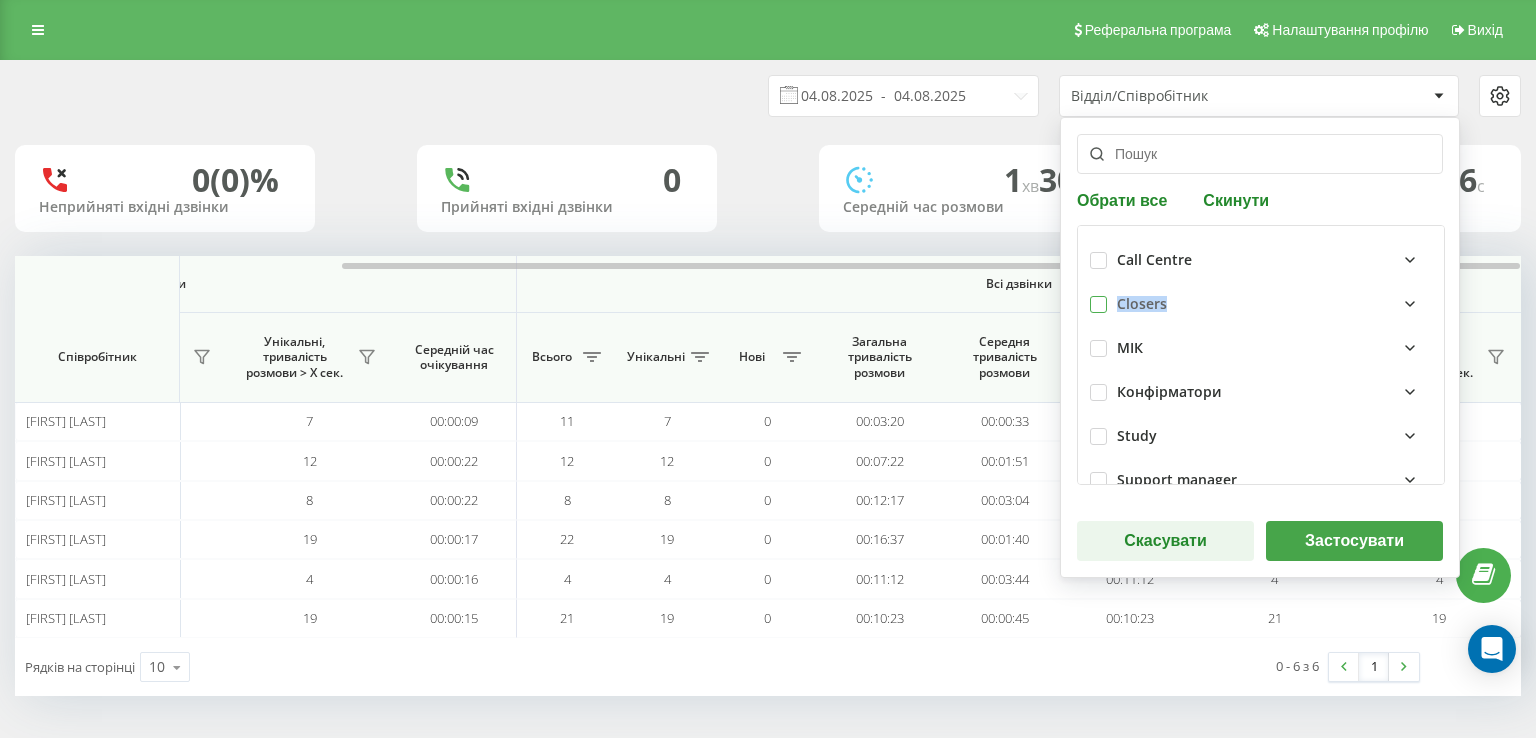 click at bounding box center [1098, 296] 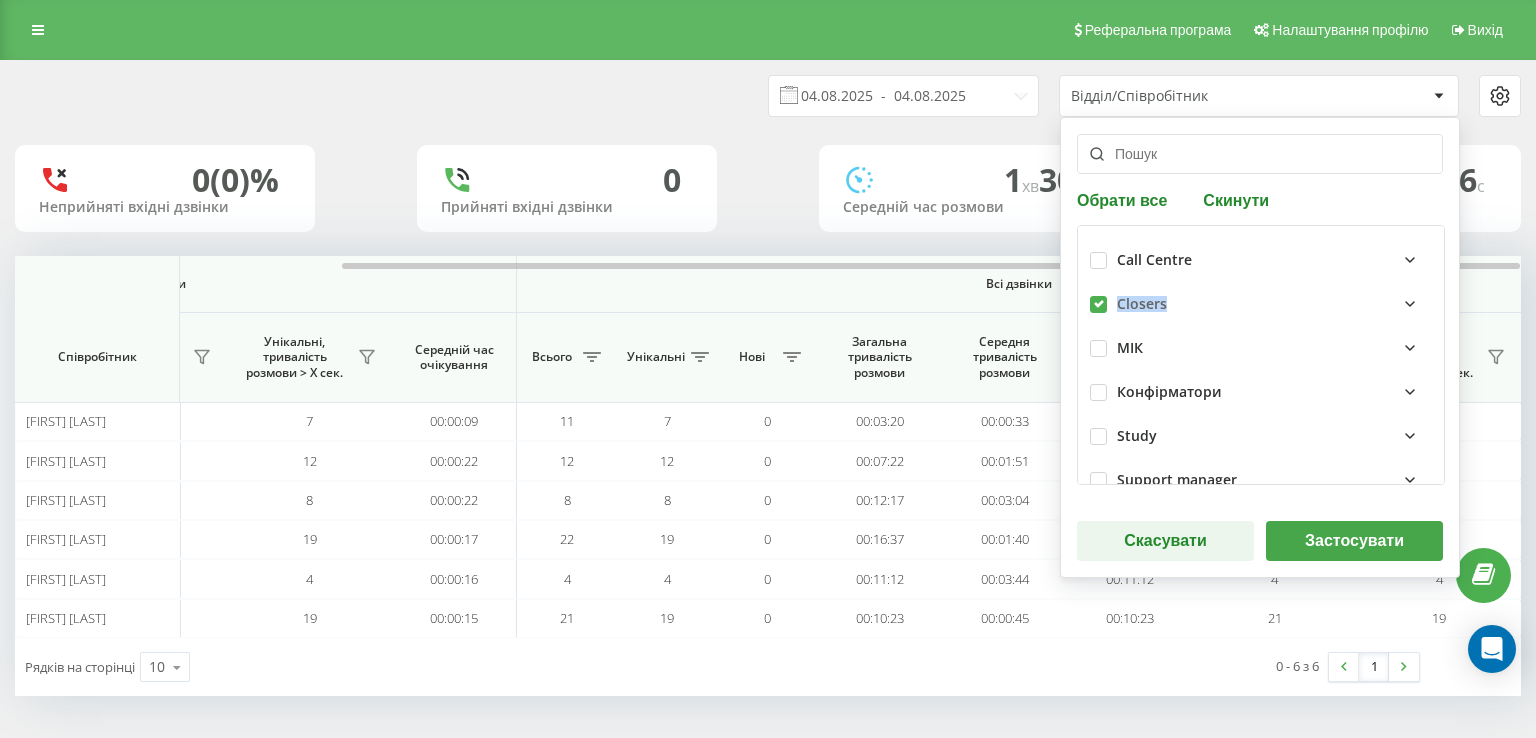checkbox on "true" 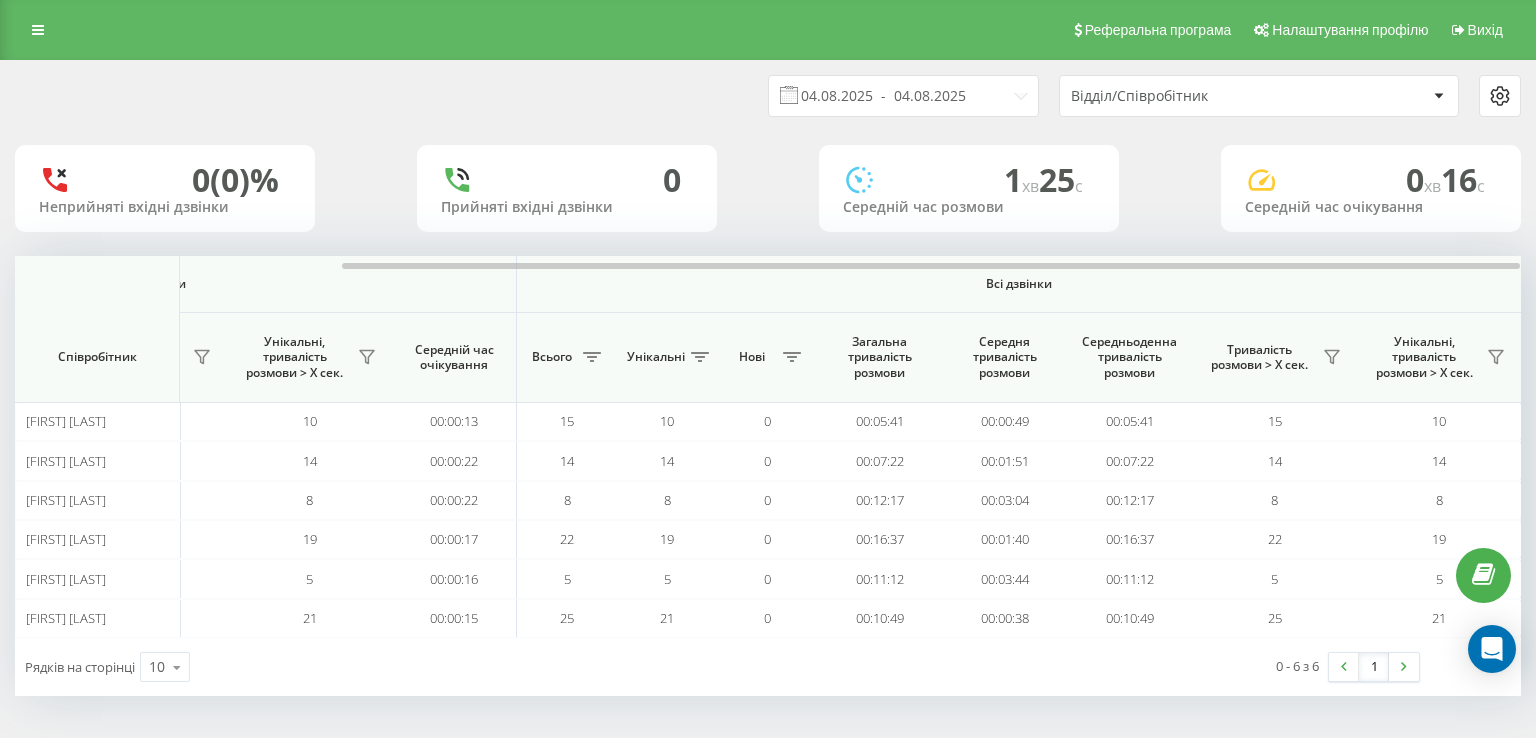 scroll, scrollTop: 0, scrollLeft: 418, axis: horizontal 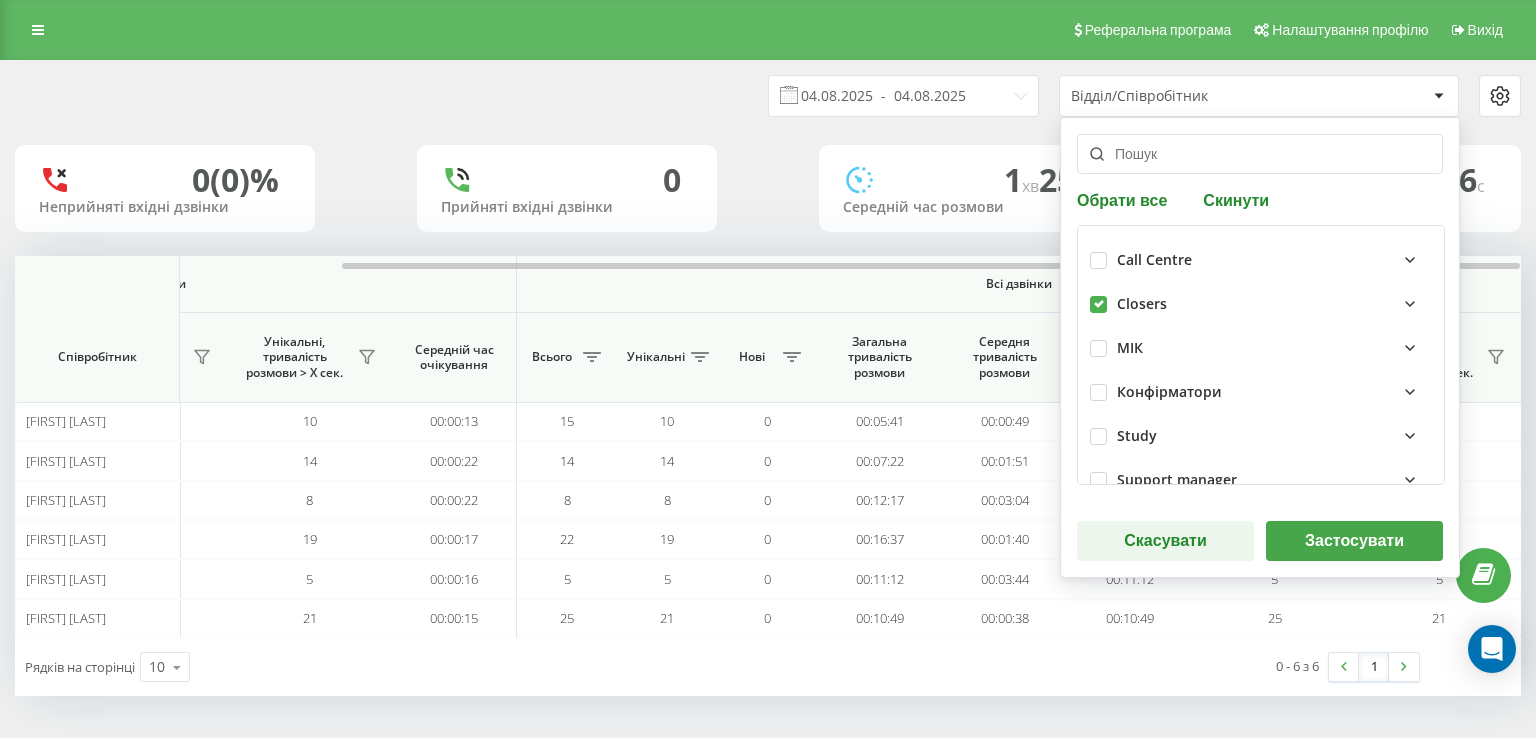 click at bounding box center (1098, 296) 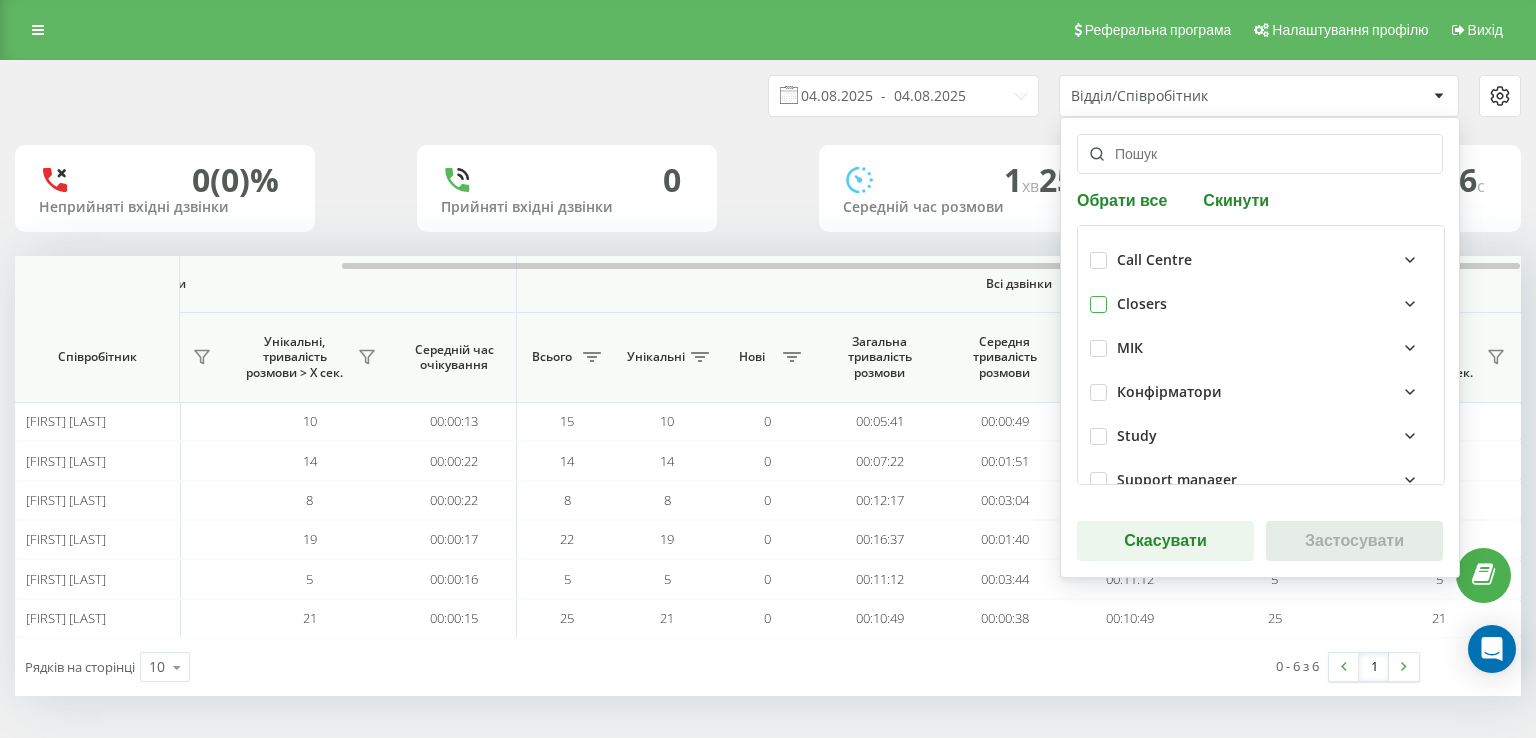 click at bounding box center [1098, 296] 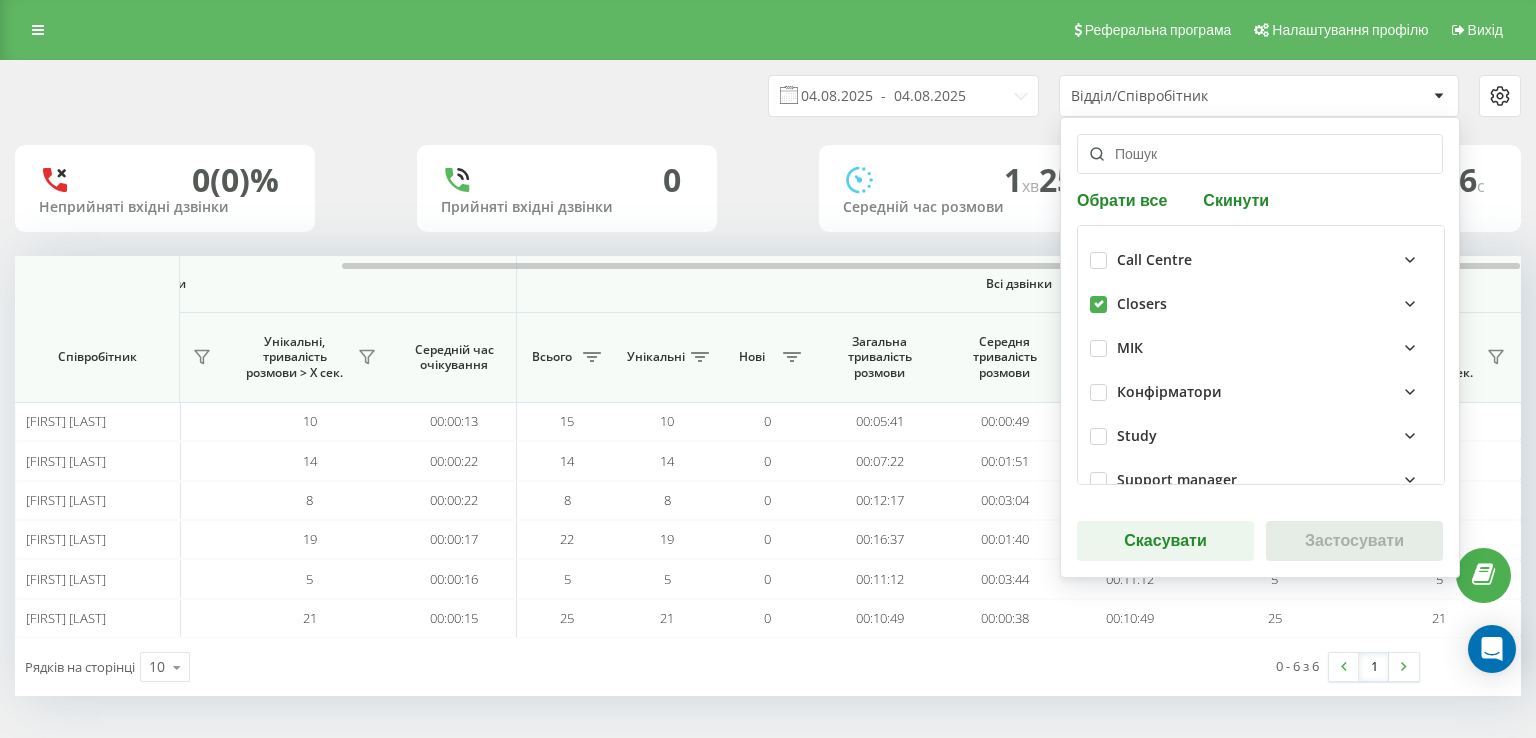 checkbox on "true" 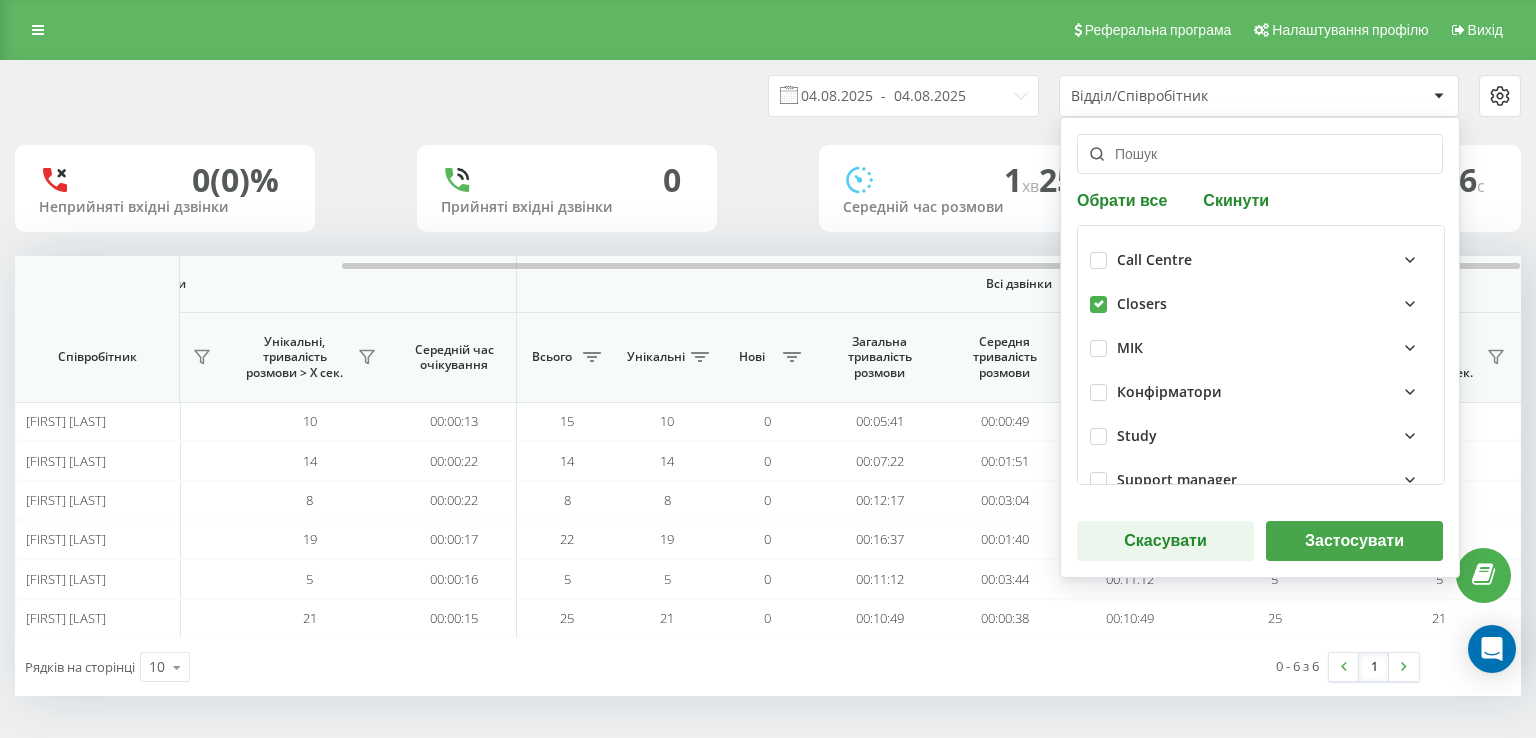 click on "Застосувати" at bounding box center [1354, 541] 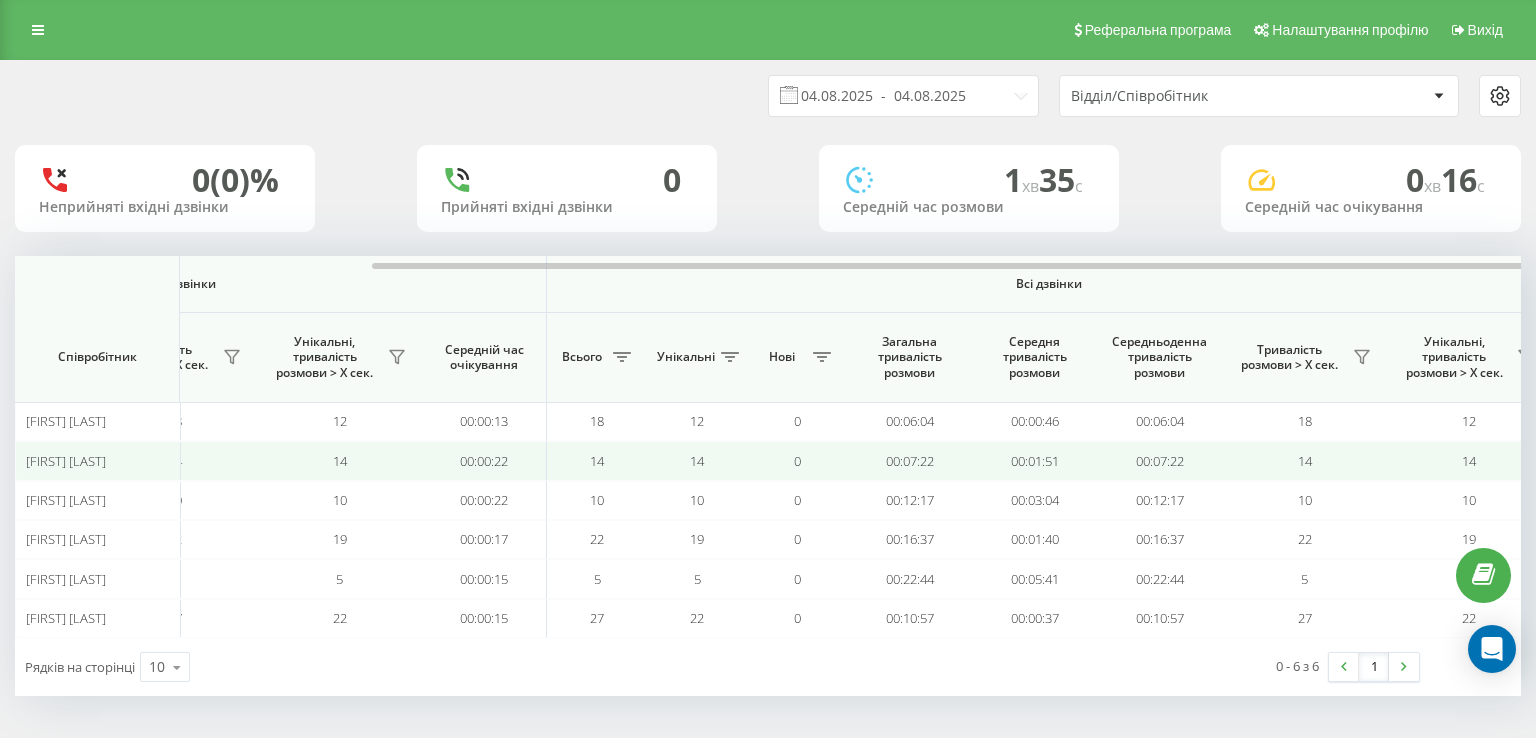 scroll, scrollTop: 0, scrollLeft: 418, axis: horizontal 